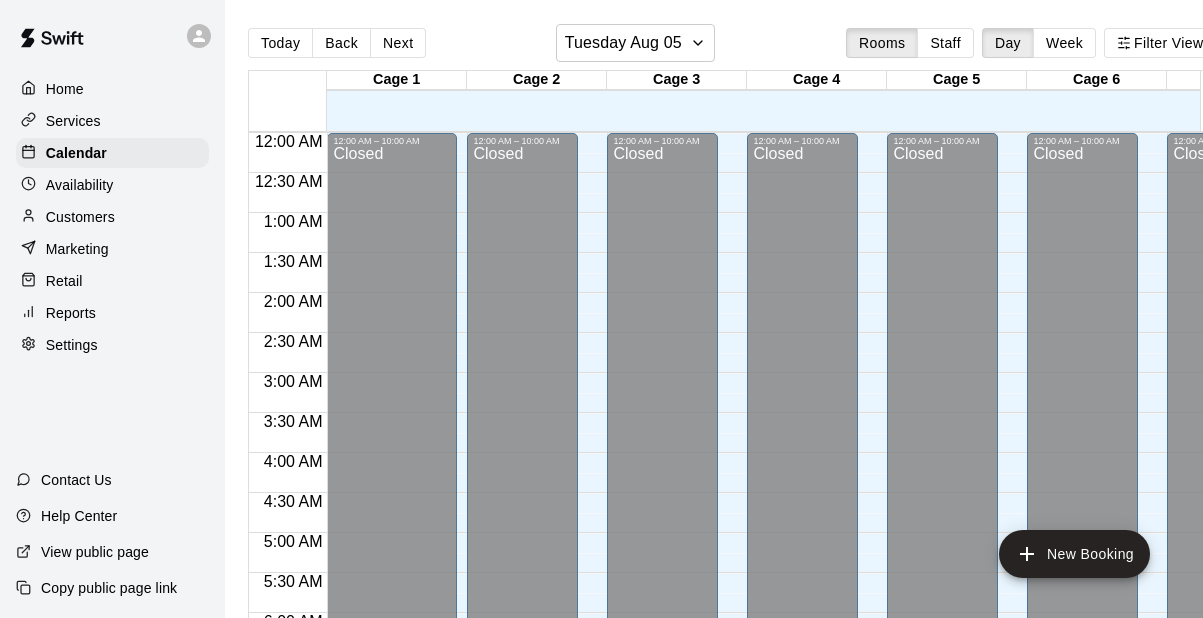 scroll, scrollTop: 0, scrollLeft: 0, axis: both 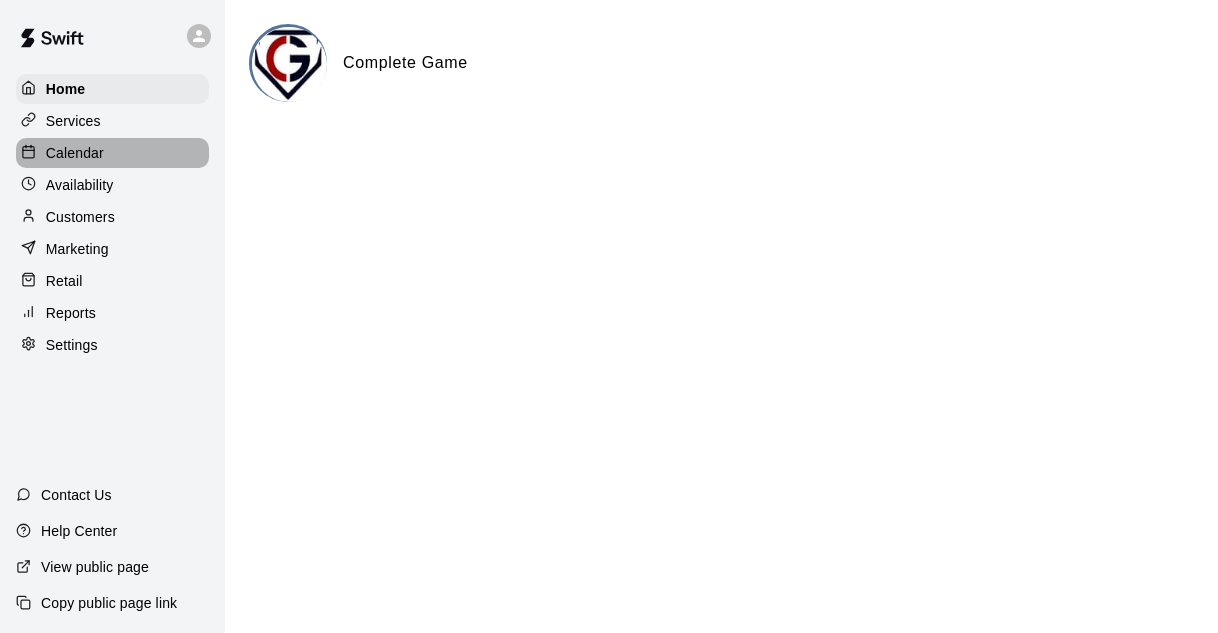 click on "Calendar" at bounding box center [75, 153] 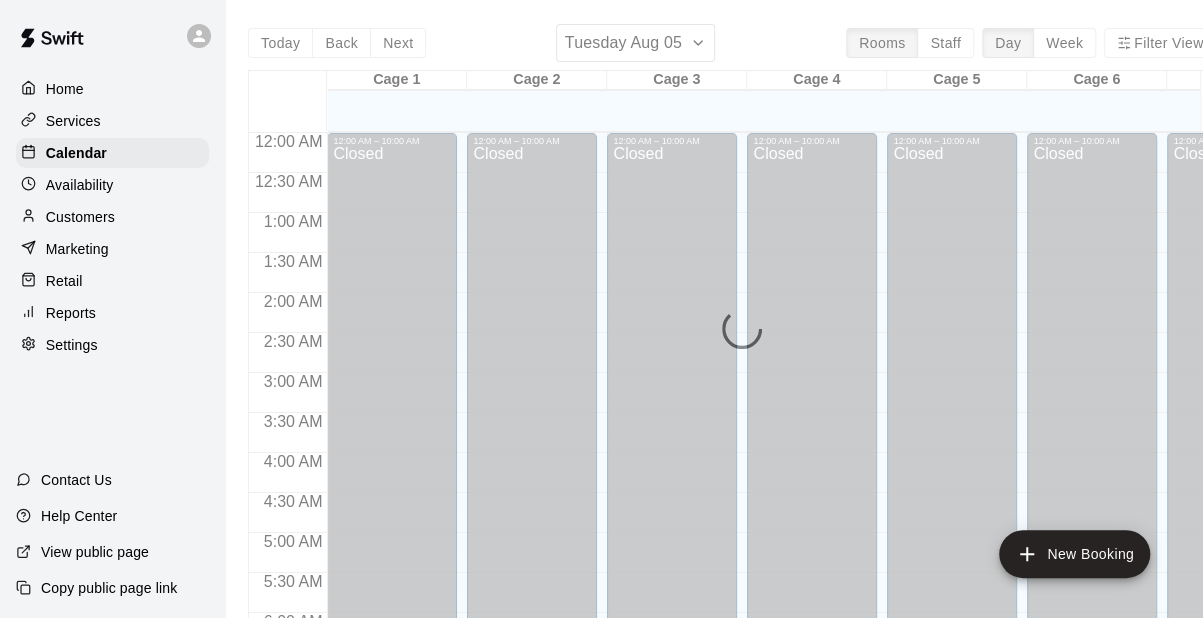 scroll, scrollTop: 1336, scrollLeft: 0, axis: vertical 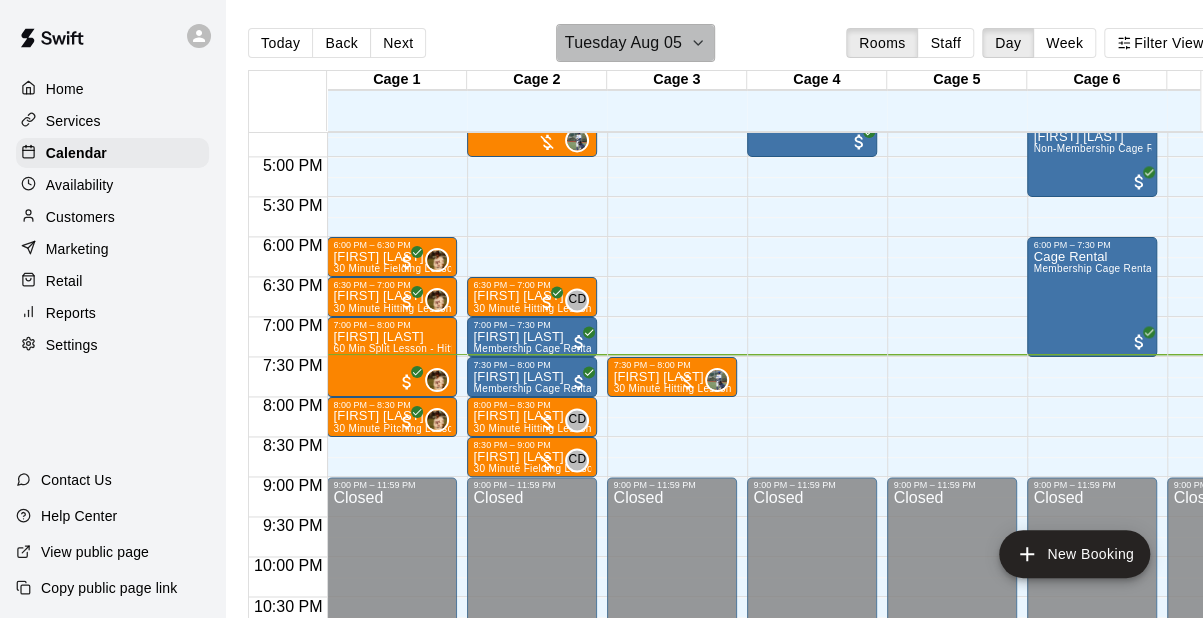 click on "Tuesday Aug 05" at bounding box center [623, 43] 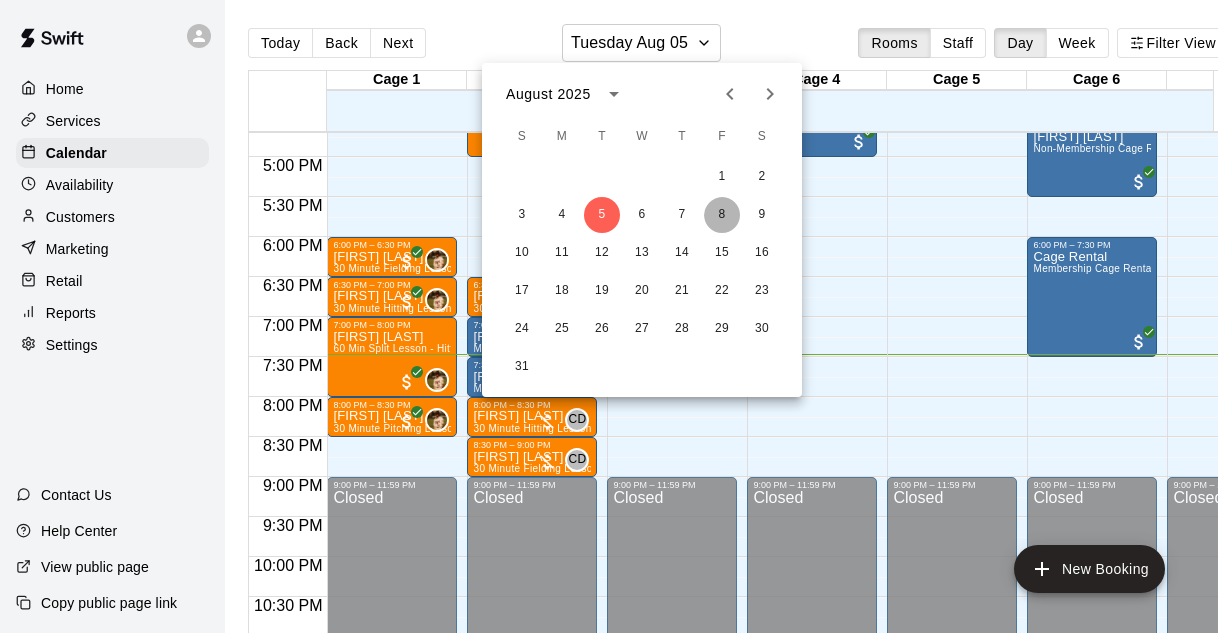click on "8" at bounding box center [722, 215] 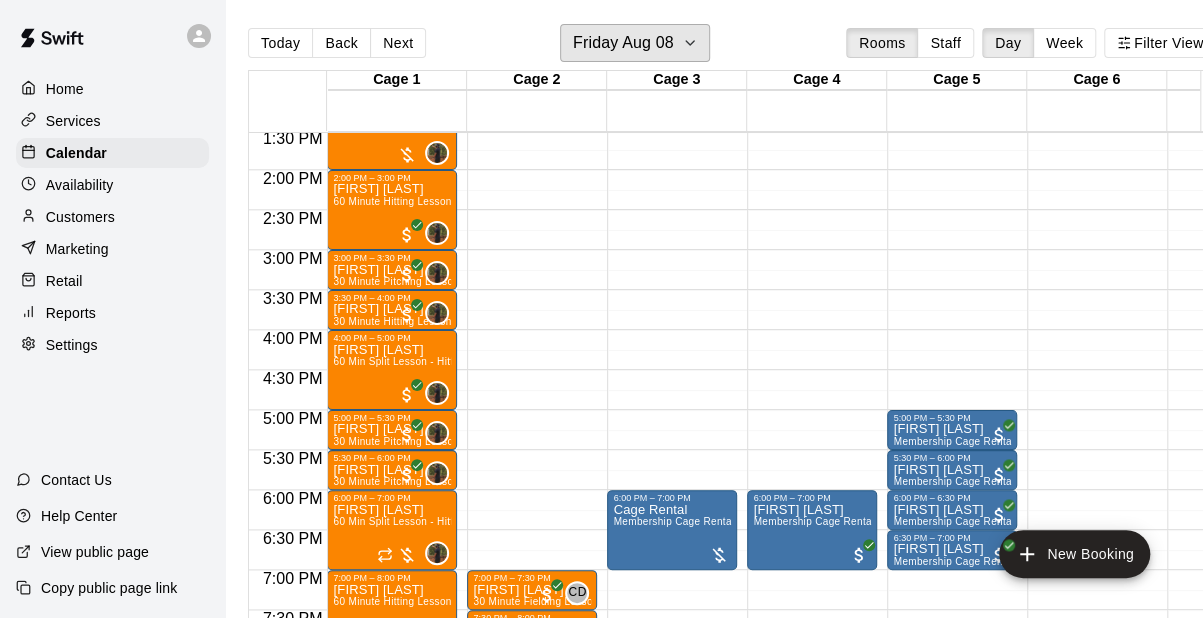 scroll, scrollTop: 1070, scrollLeft: 0, axis: vertical 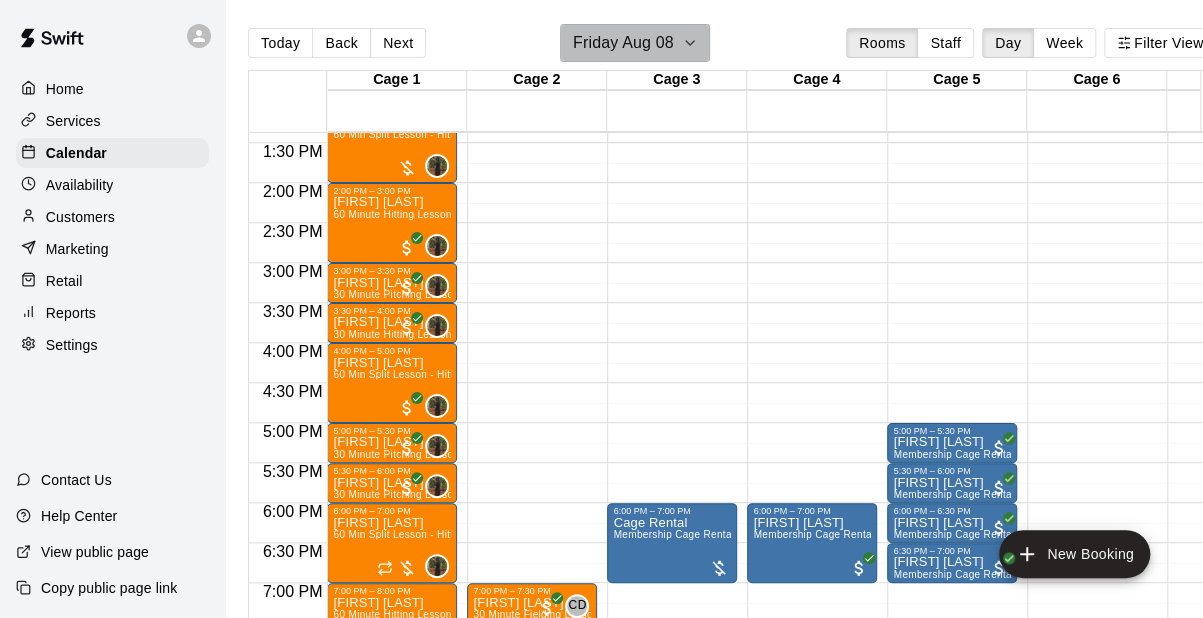 click on "Friday Aug 08" at bounding box center (623, 43) 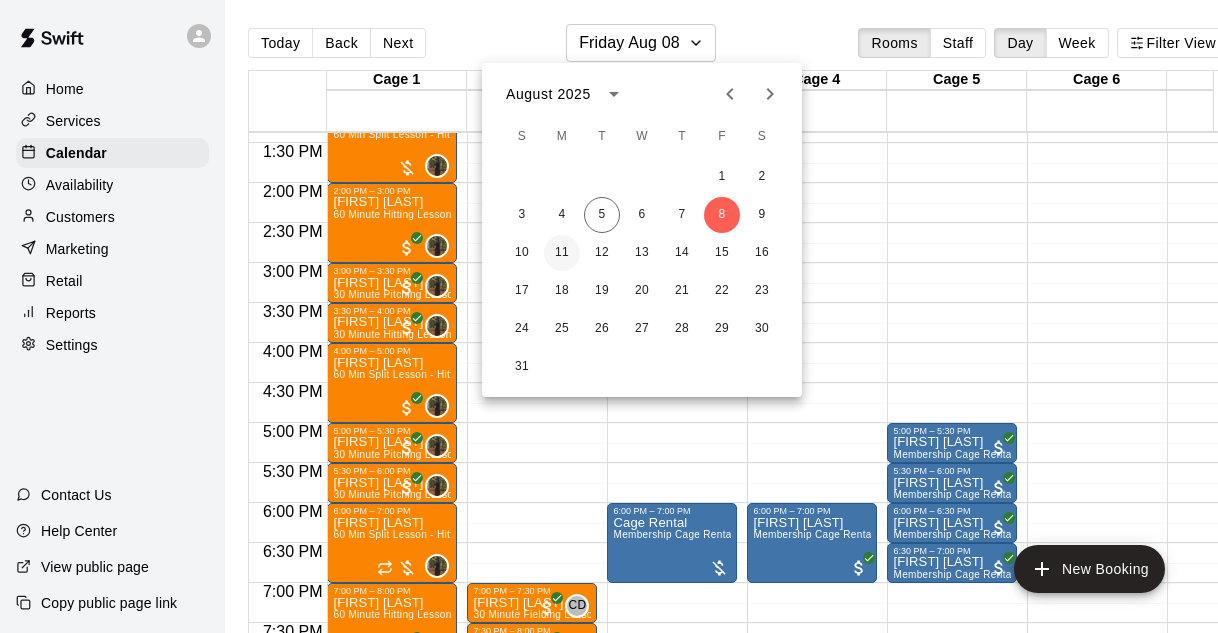 click on "11" at bounding box center [562, 253] 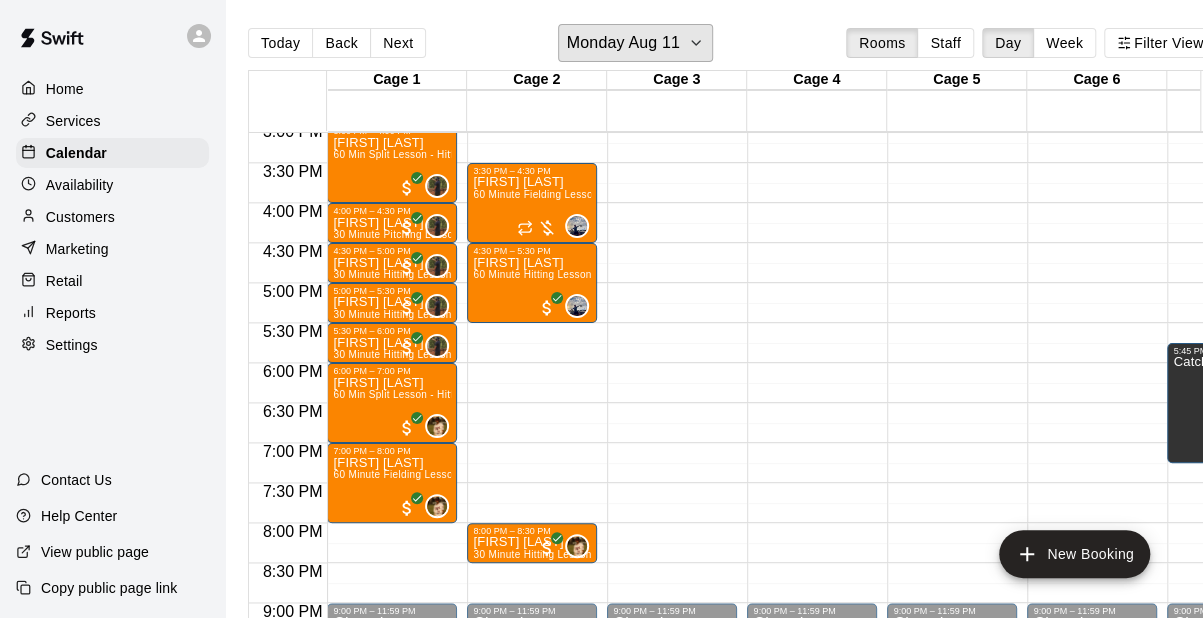 scroll, scrollTop: 1171, scrollLeft: 0, axis: vertical 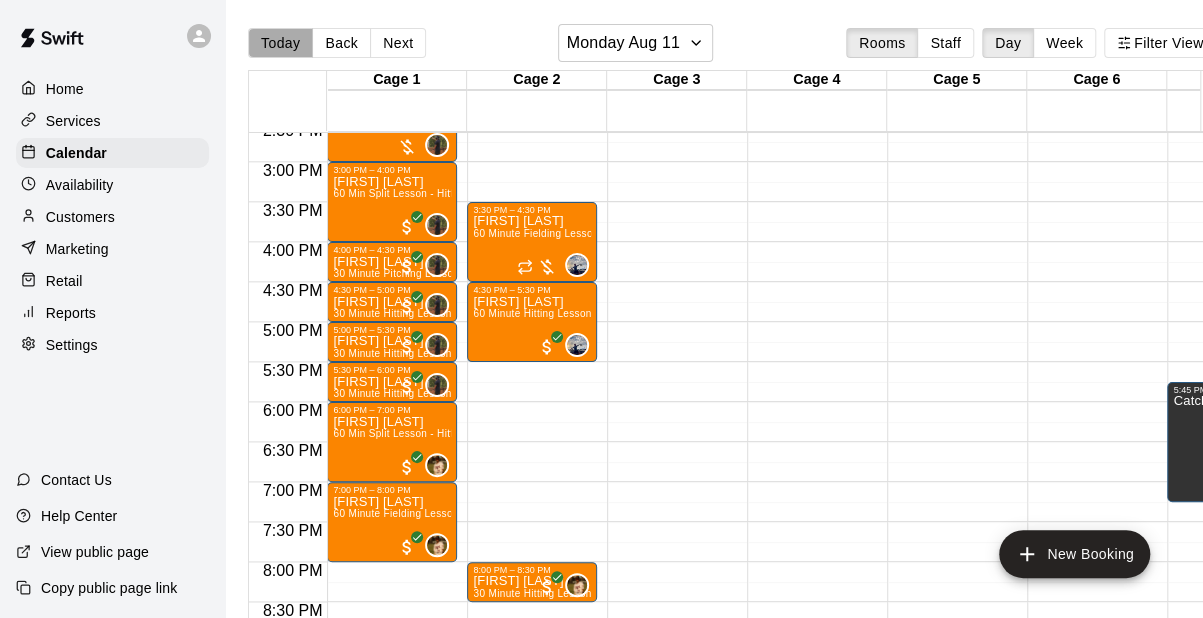 click on "Today" at bounding box center [280, 43] 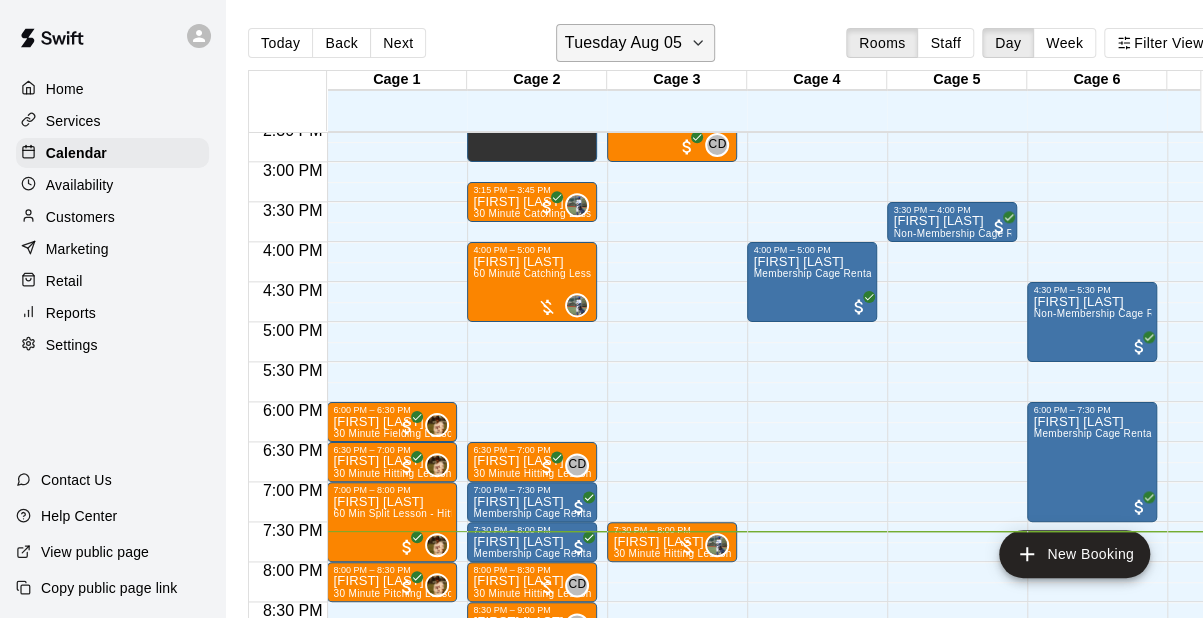 click on "Tuesday Aug 05" at bounding box center [623, 43] 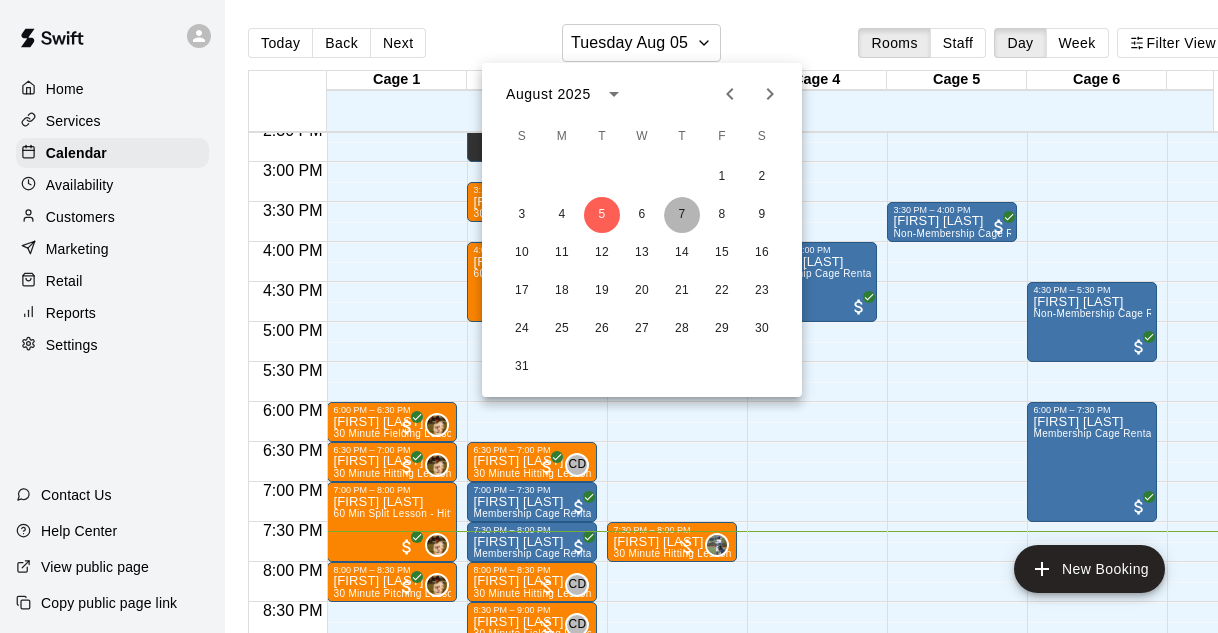 click on "7" at bounding box center (682, 215) 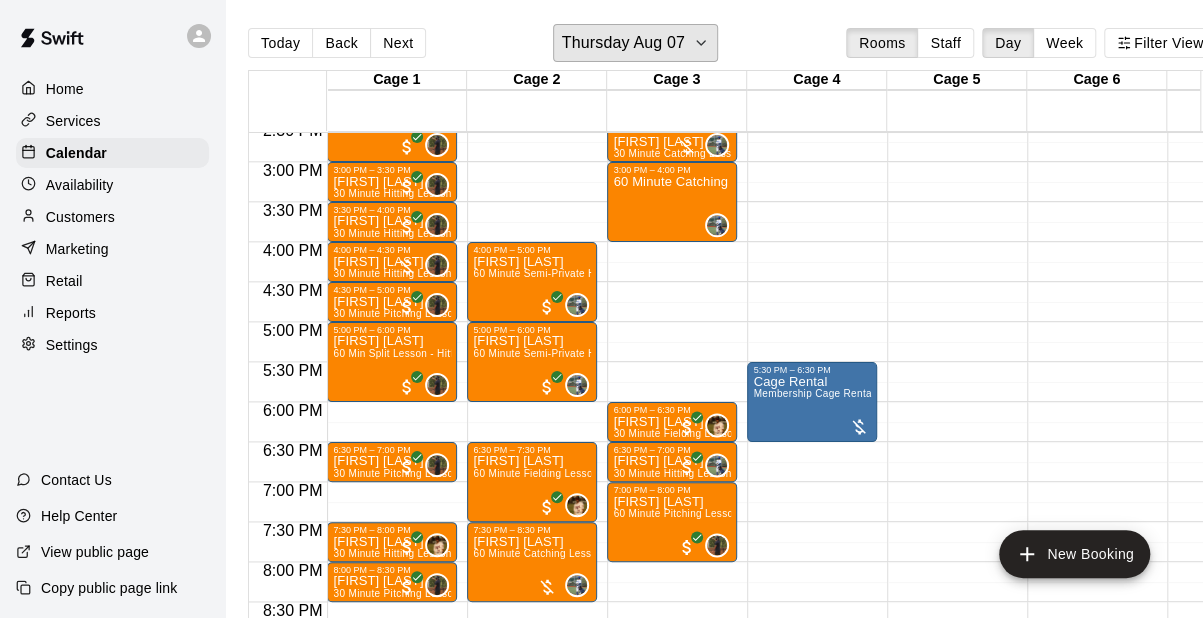 scroll, scrollTop: 1171, scrollLeft: 31, axis: both 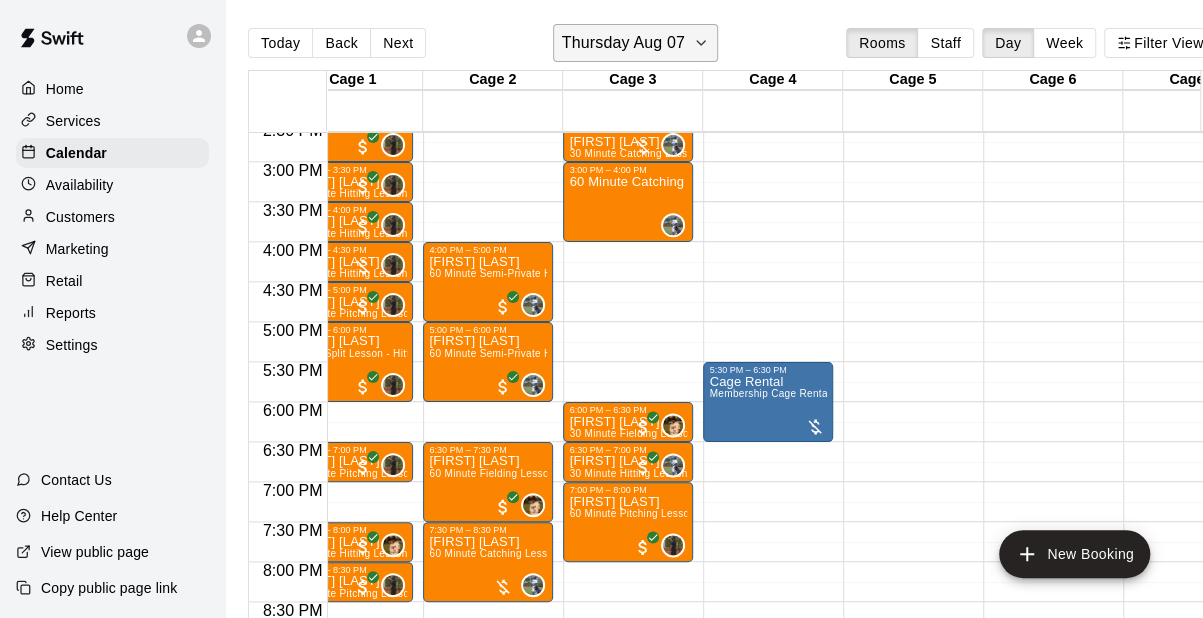 click on "Thursday Aug 07" at bounding box center (623, 43) 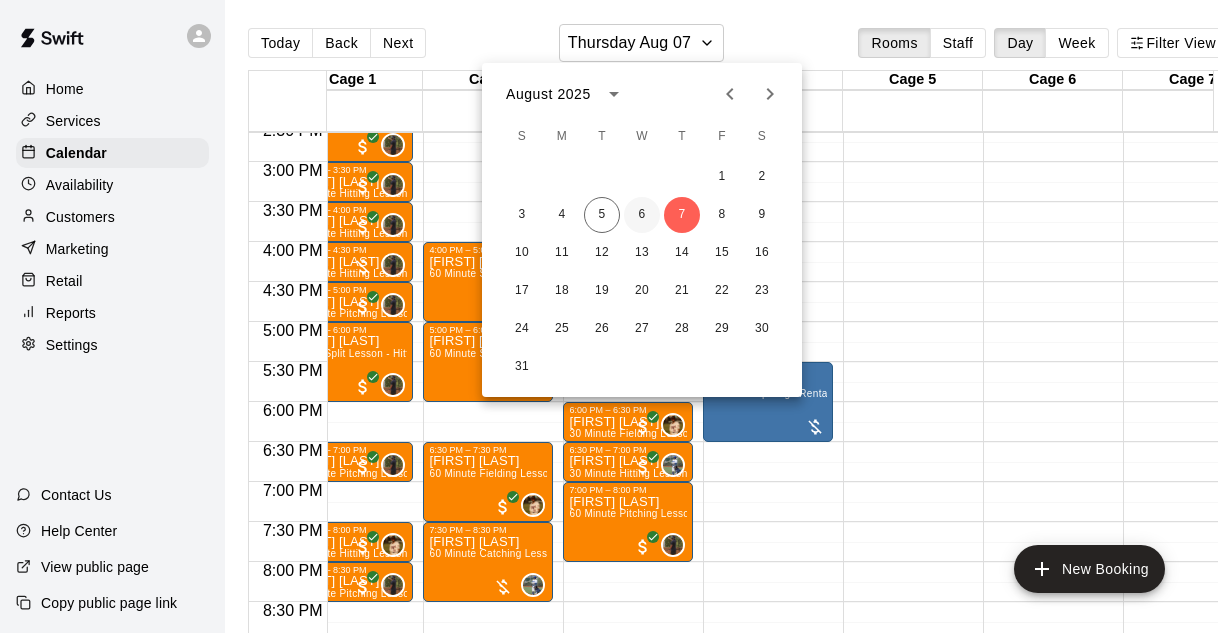click on "6" at bounding box center [642, 215] 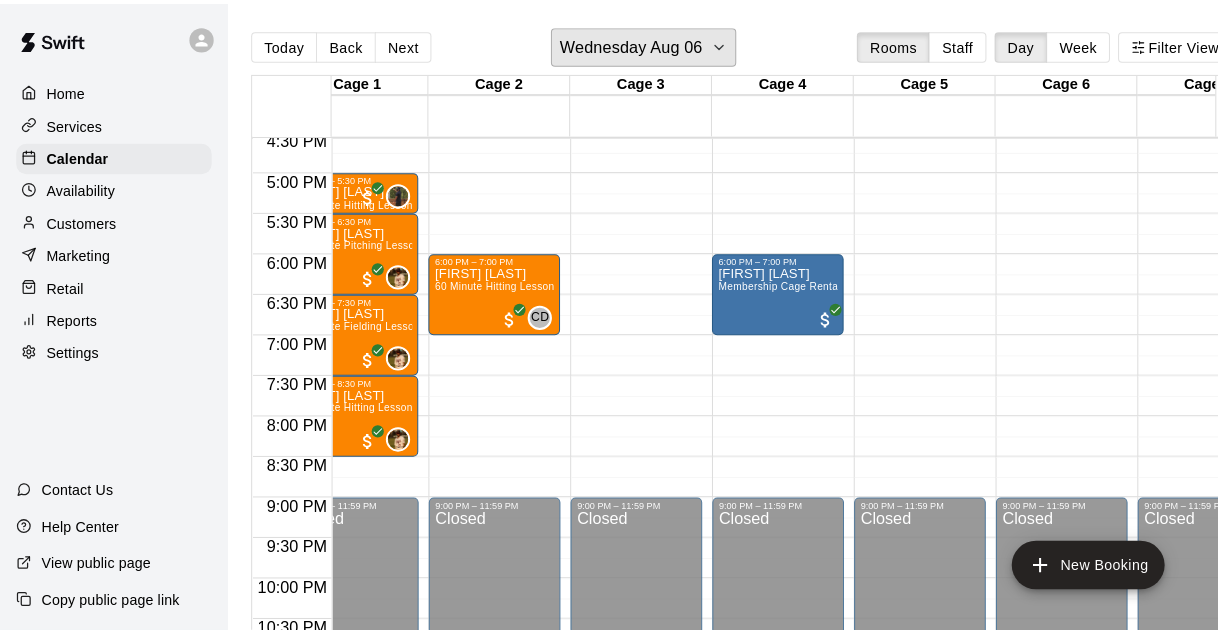 scroll, scrollTop: 1368, scrollLeft: 44, axis: both 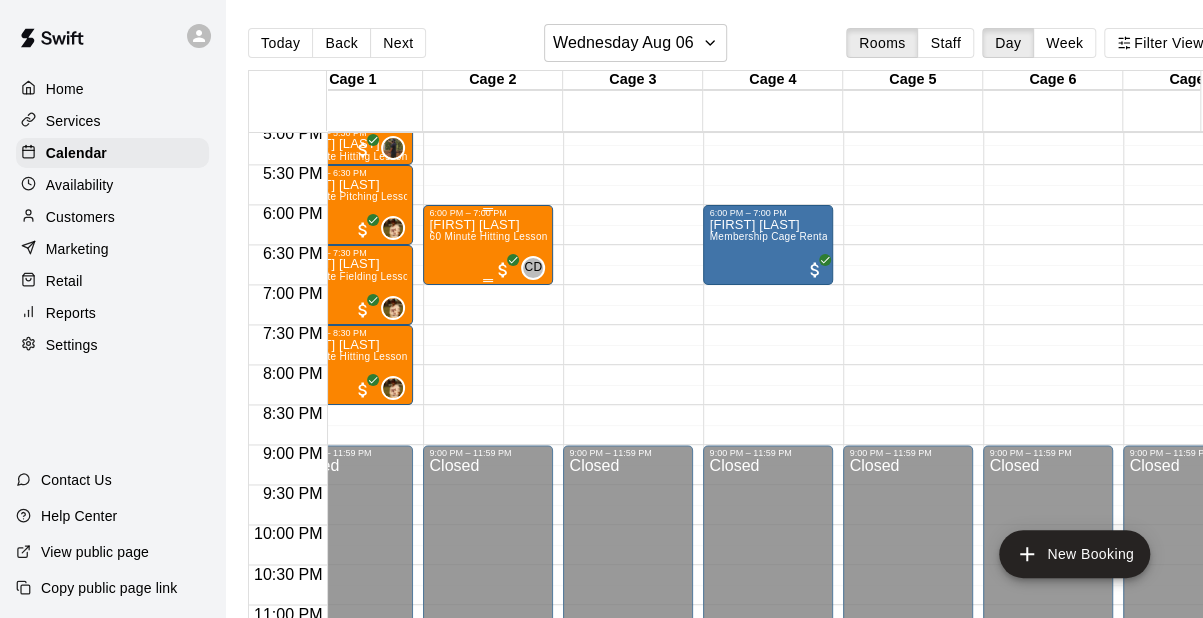 click on "[FIRST] [LAST] 60 Minute Hitting Lesson" at bounding box center [488, 527] 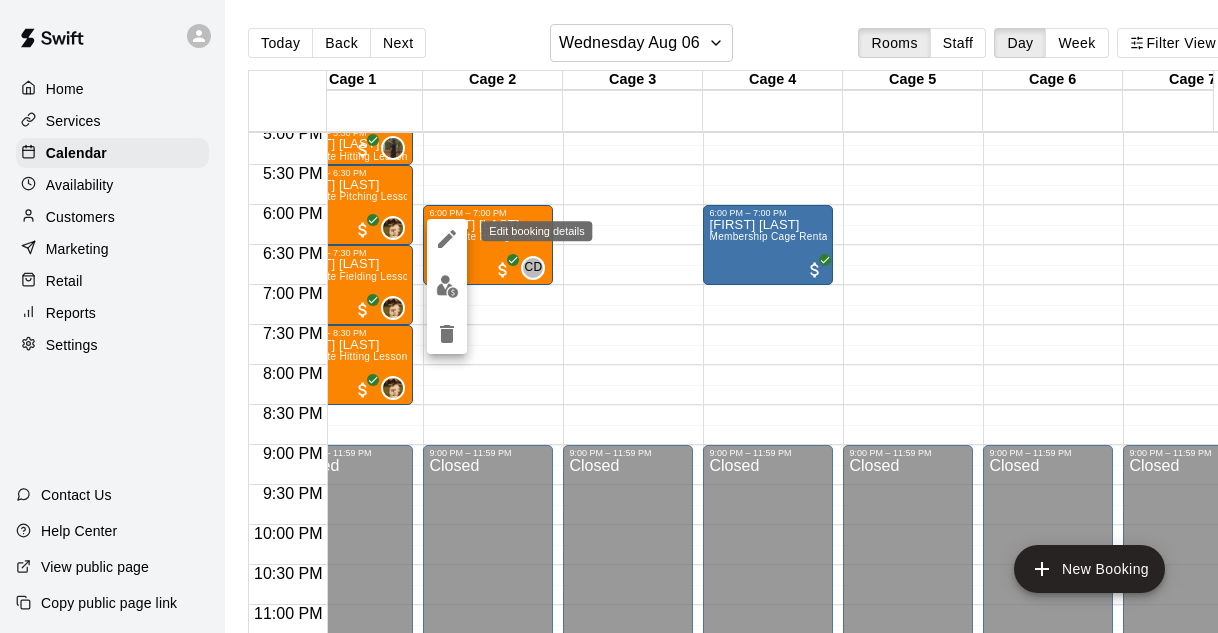 click 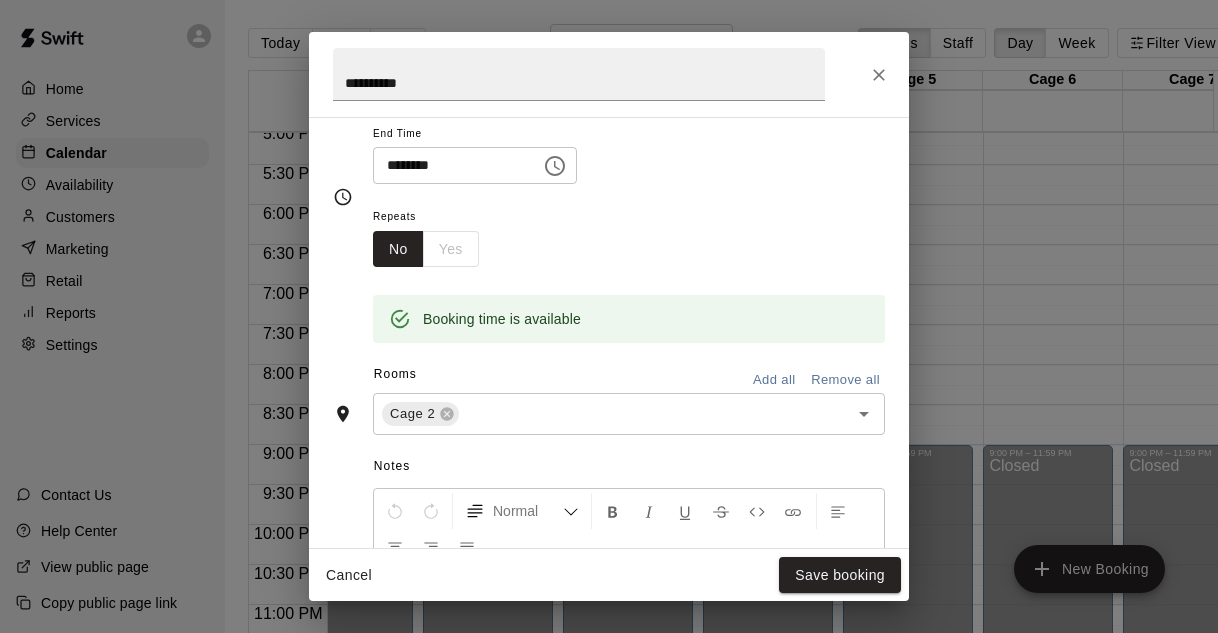 scroll, scrollTop: 280, scrollLeft: 0, axis: vertical 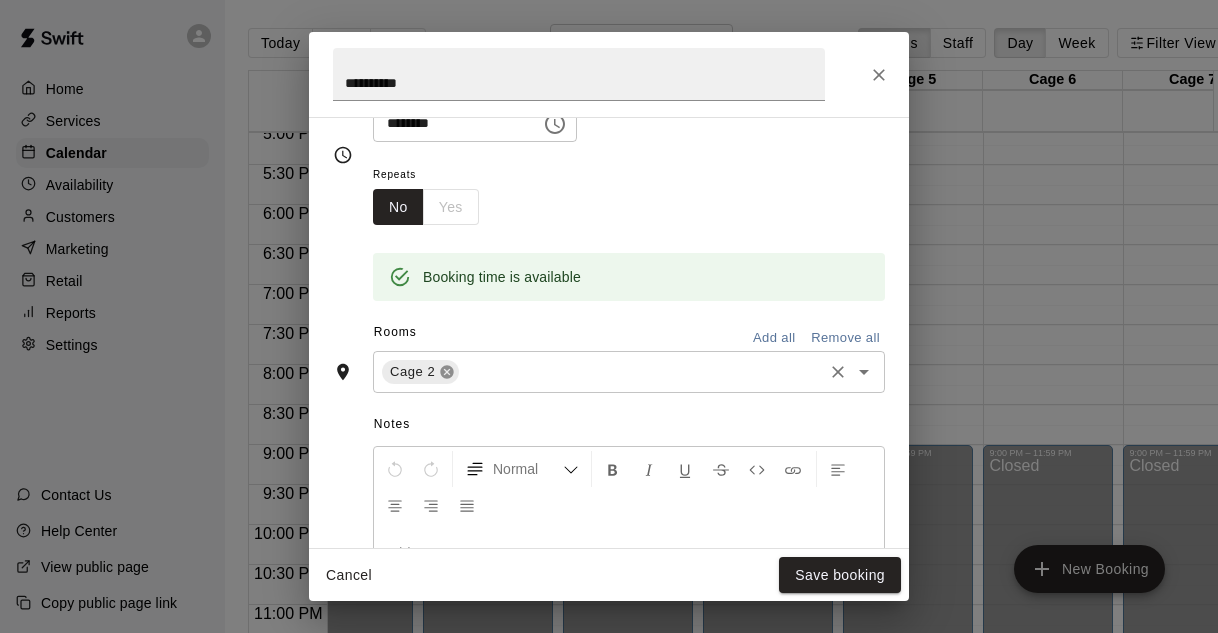 click 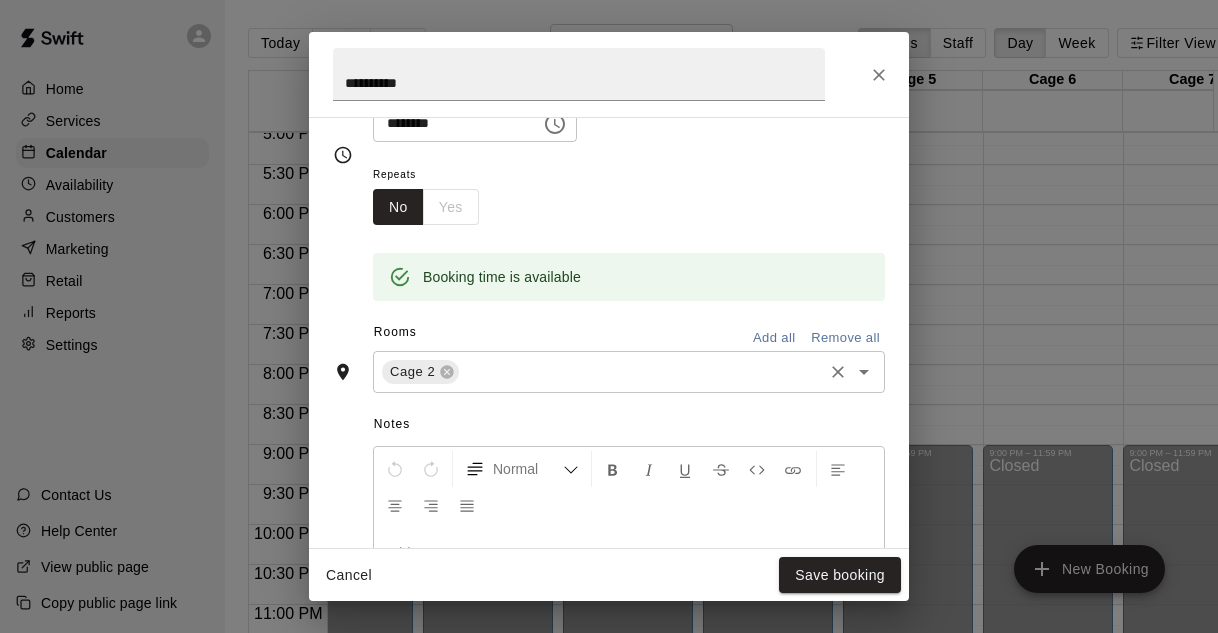 click on "Cage 2 ​" at bounding box center (629, 372) 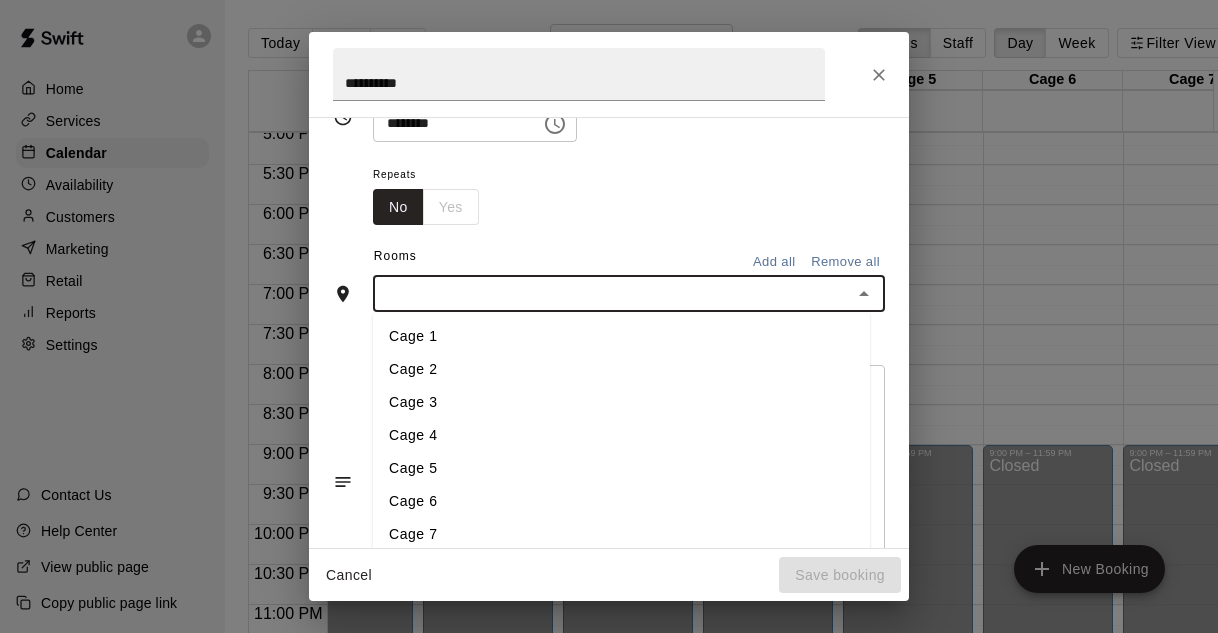 scroll, scrollTop: 242, scrollLeft: 0, axis: vertical 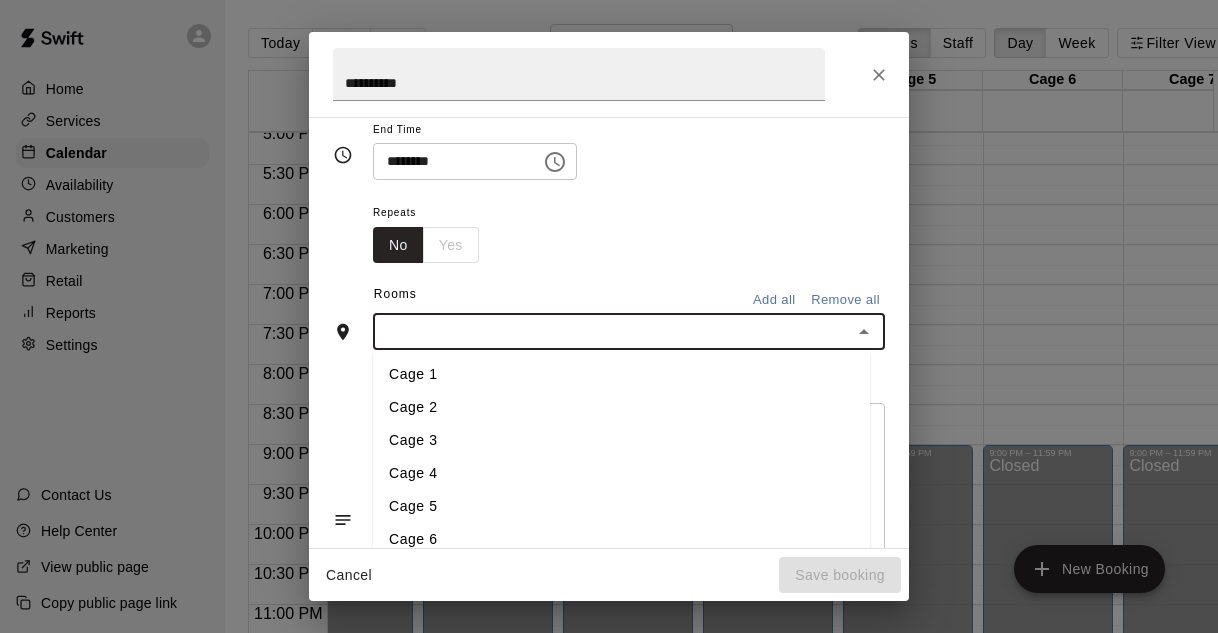 click on "Cage 4" at bounding box center [621, 474] 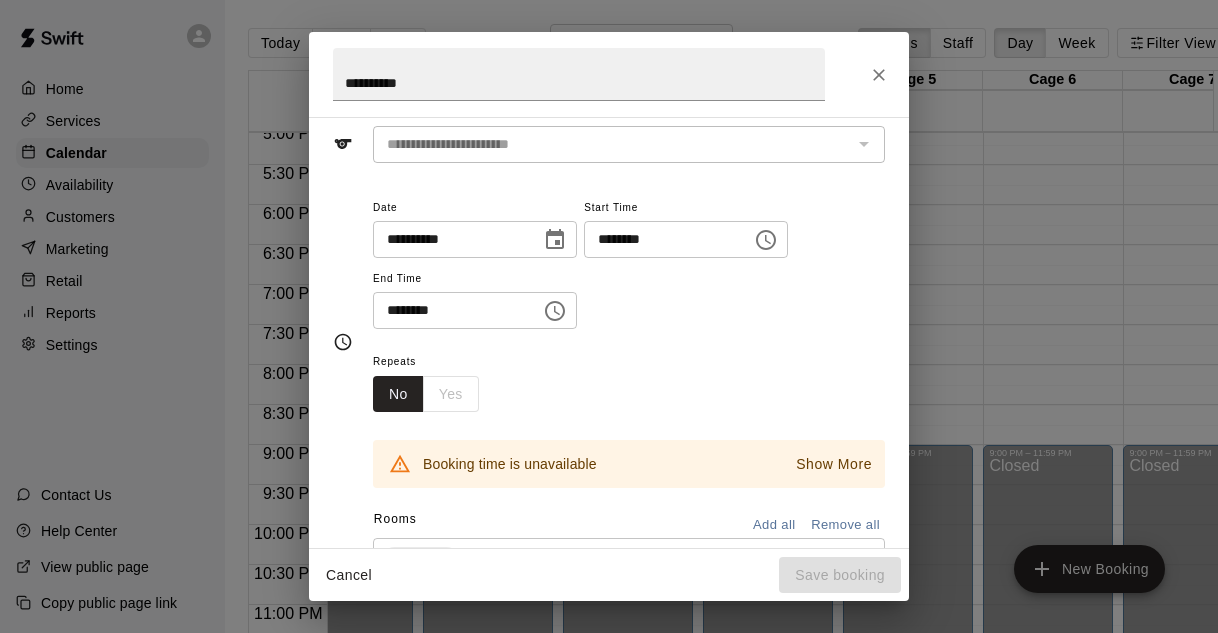 scroll, scrollTop: 80, scrollLeft: 0, axis: vertical 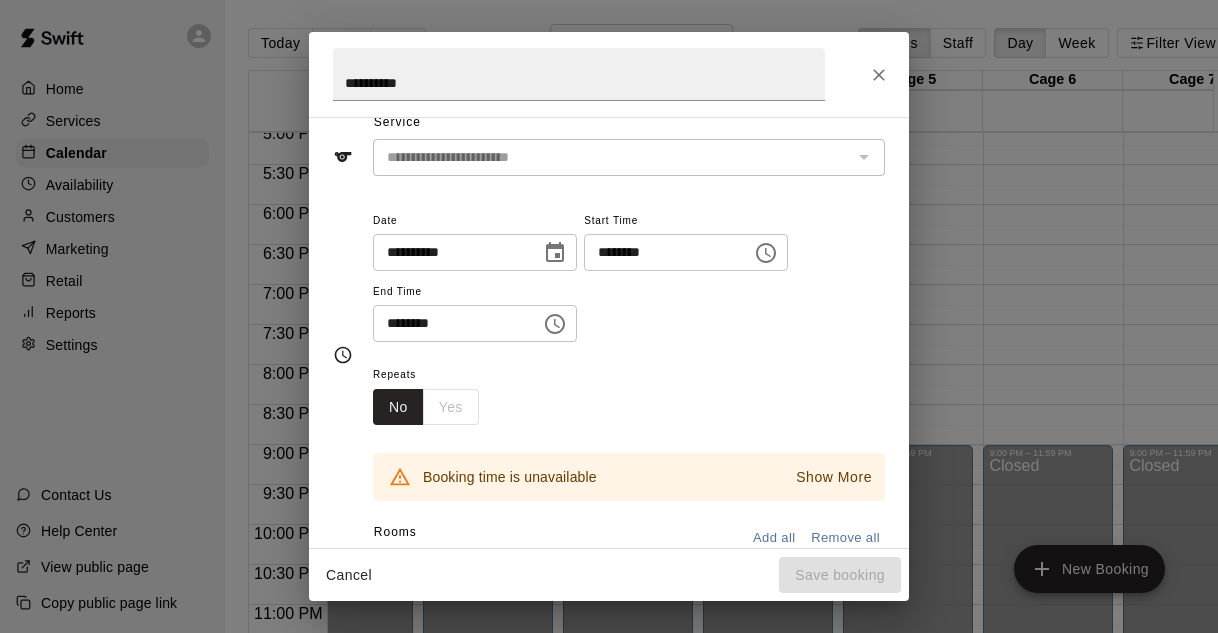 click on "********" at bounding box center [661, 252] 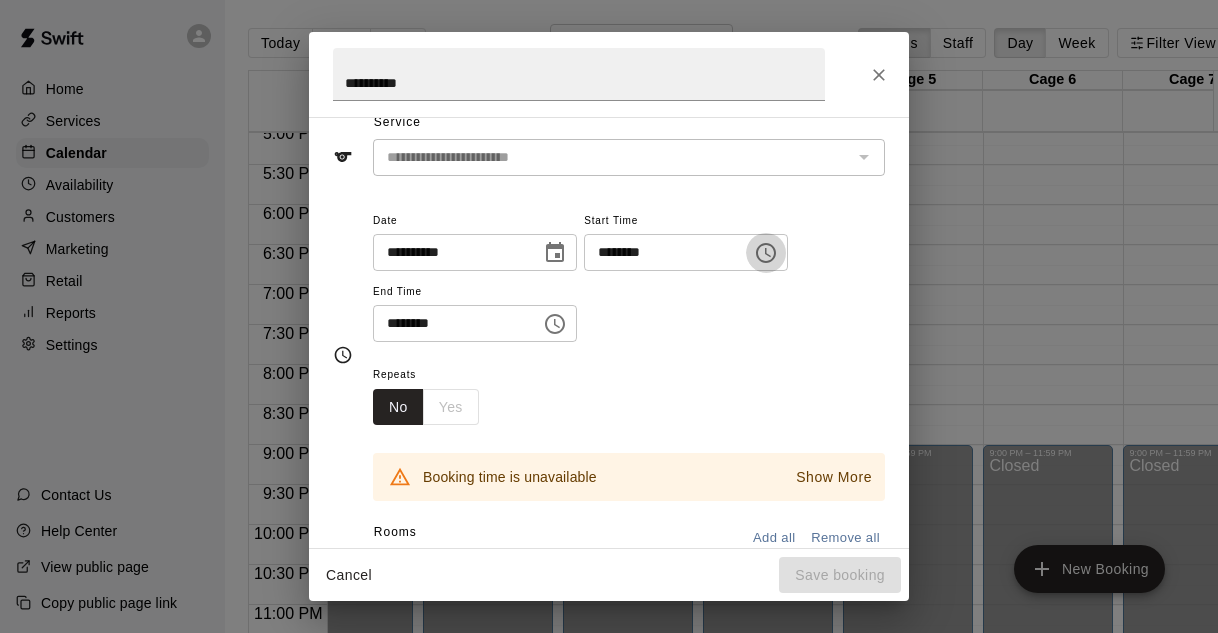 click 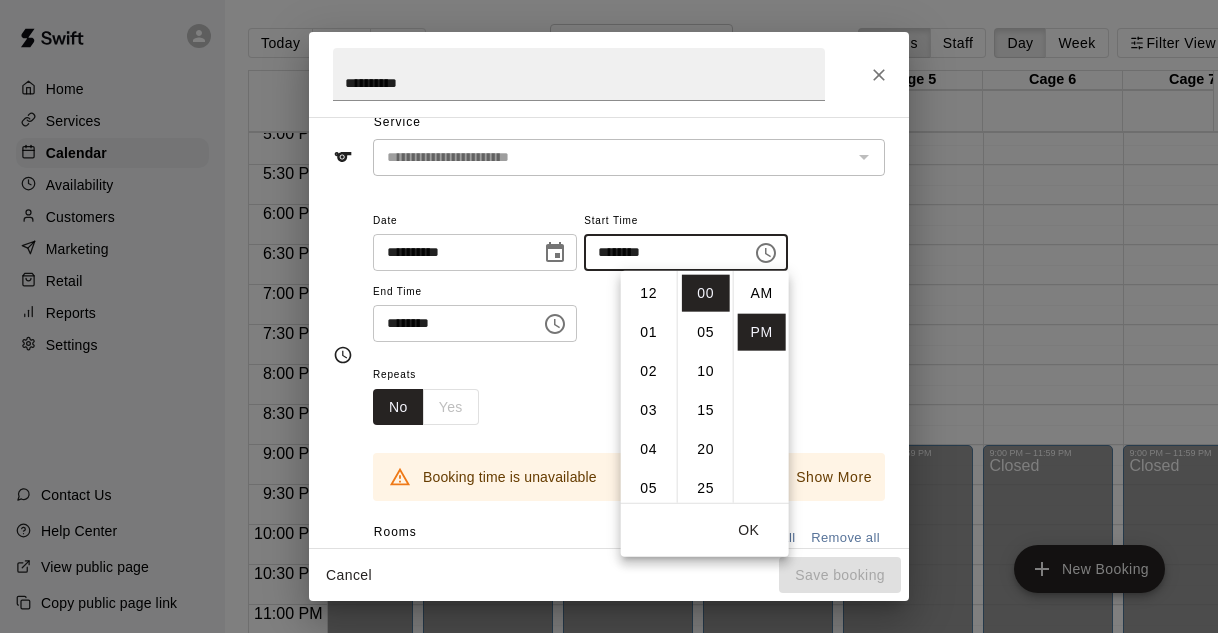 scroll, scrollTop: 234, scrollLeft: 0, axis: vertical 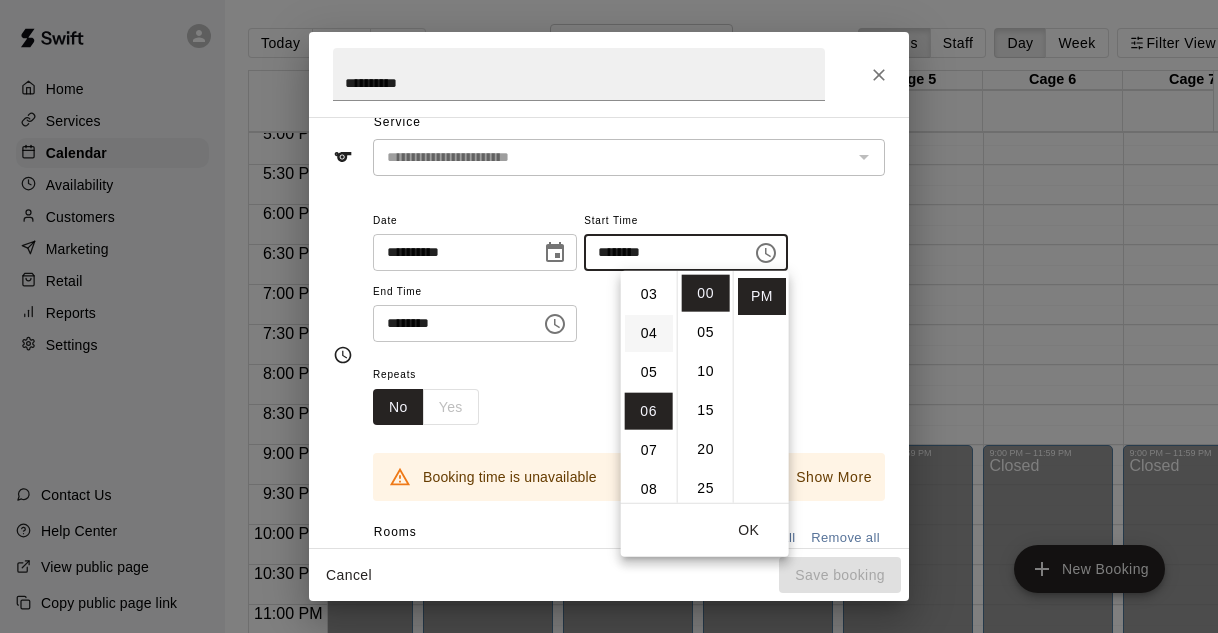 click on "04" at bounding box center (649, 333) 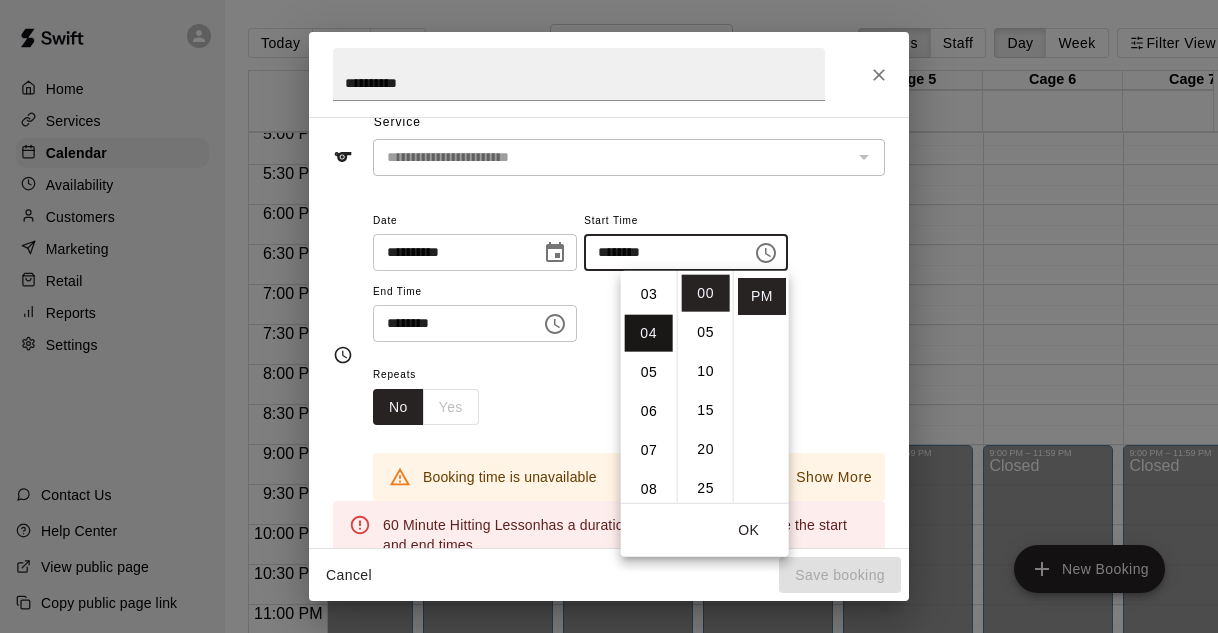 scroll, scrollTop: 156, scrollLeft: 0, axis: vertical 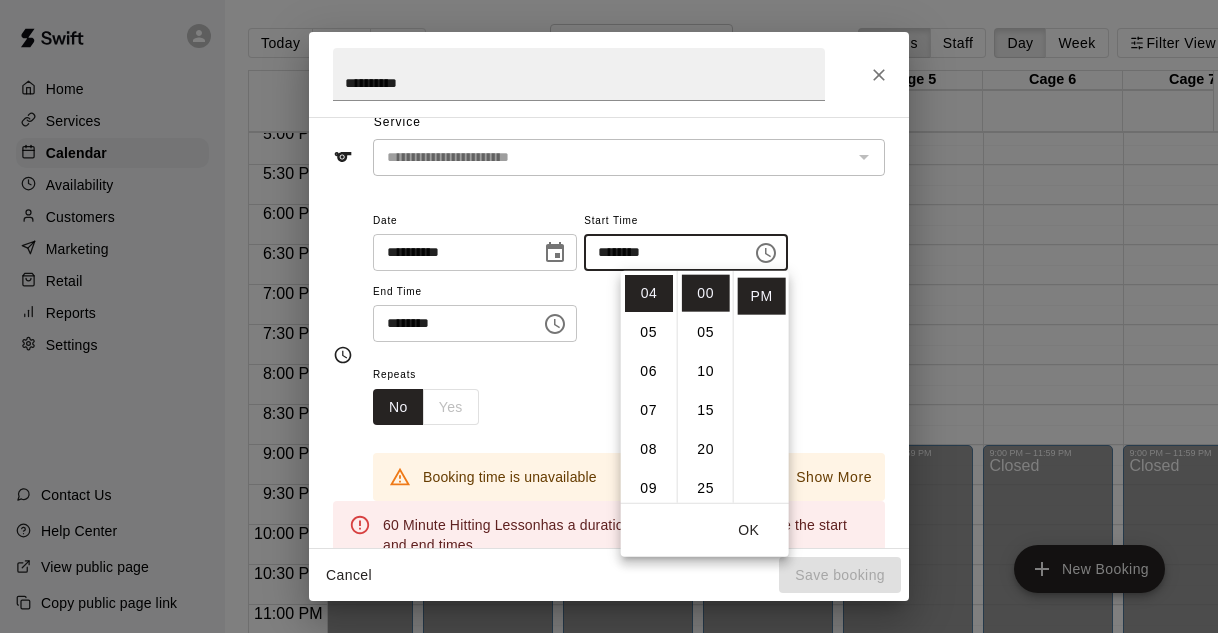 click on "Repeats No Yes" at bounding box center (629, 393) 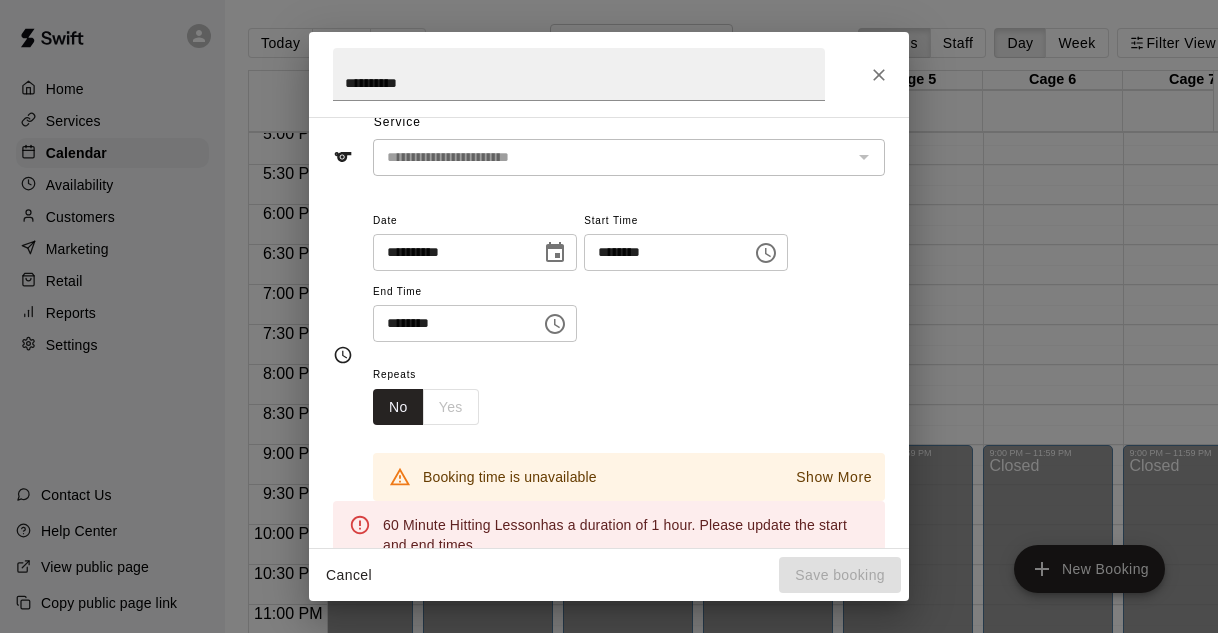 click 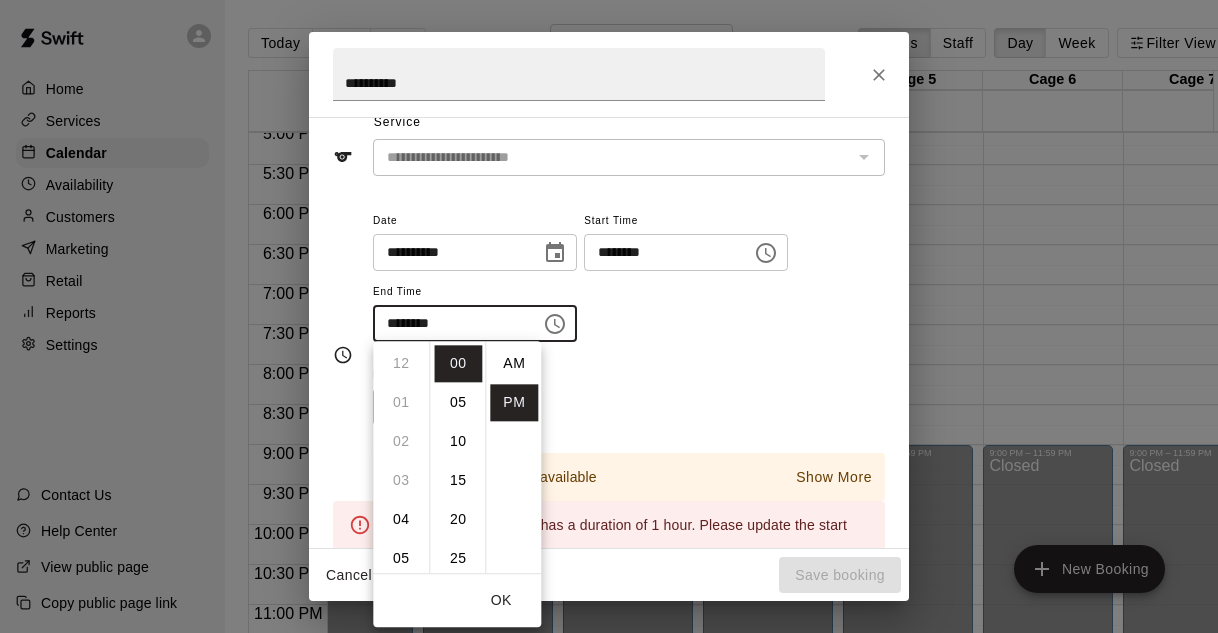 scroll, scrollTop: 273, scrollLeft: 0, axis: vertical 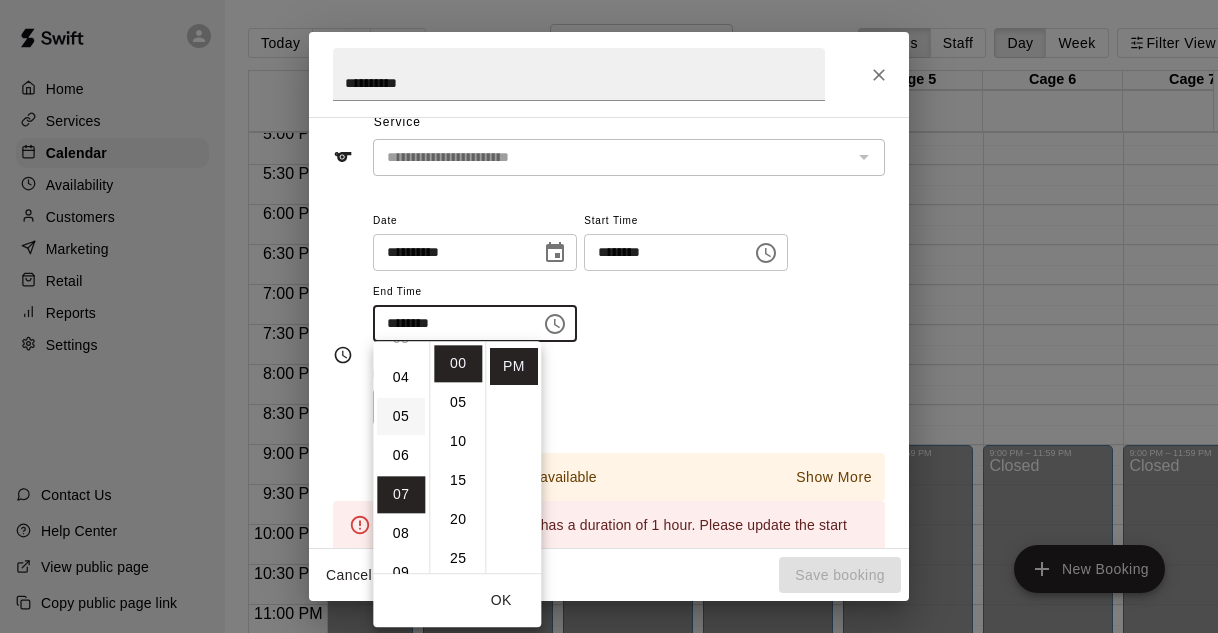 click on "05" at bounding box center [401, 416] 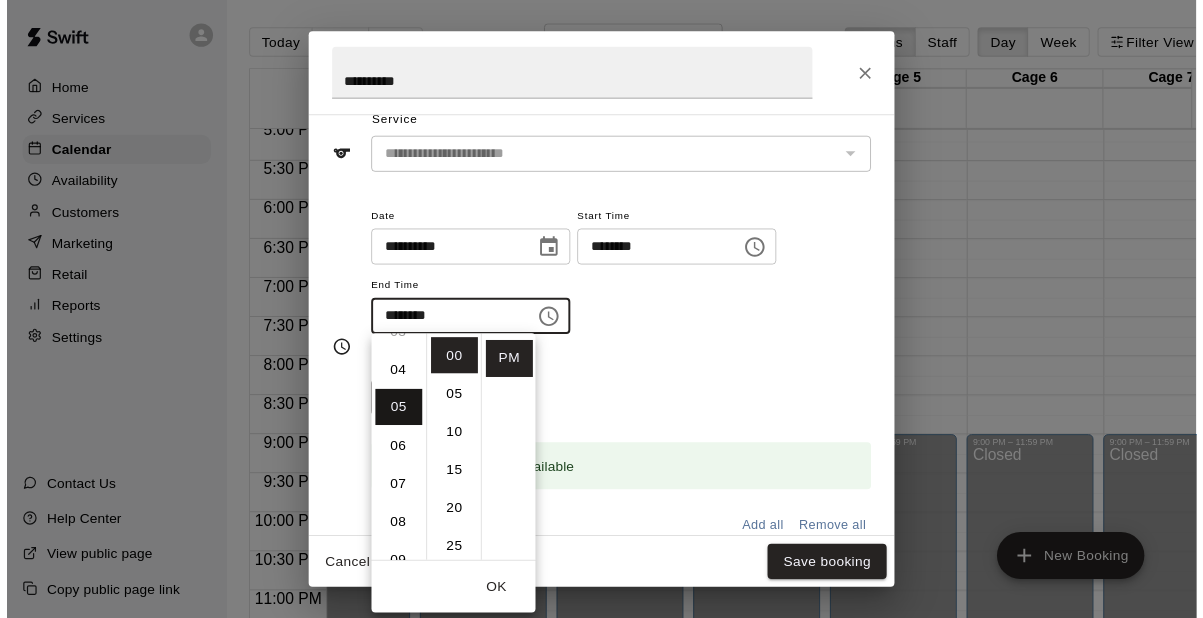 scroll, scrollTop: 195, scrollLeft: 0, axis: vertical 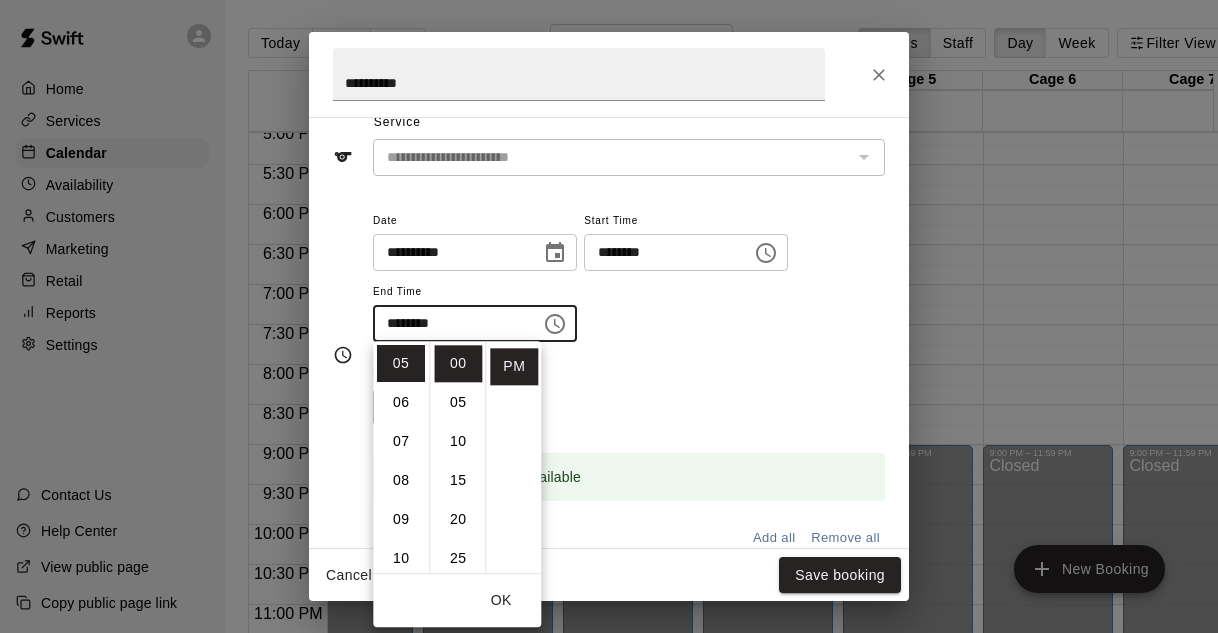click on "**********" at bounding box center [629, 275] 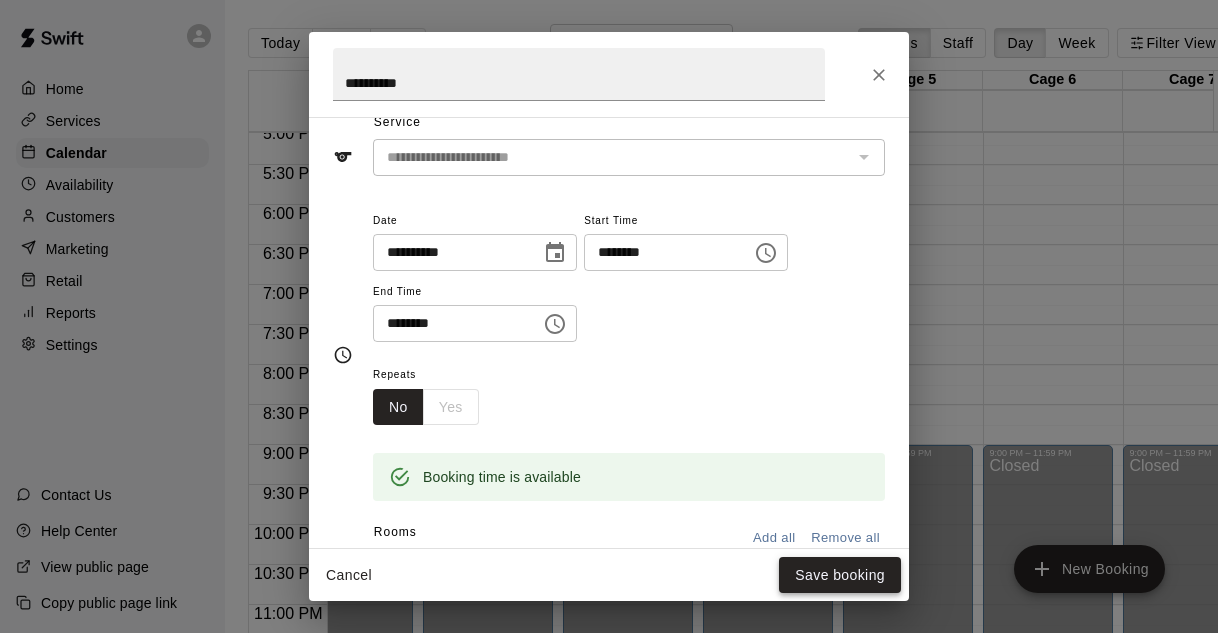 click on "Save booking" at bounding box center (840, 575) 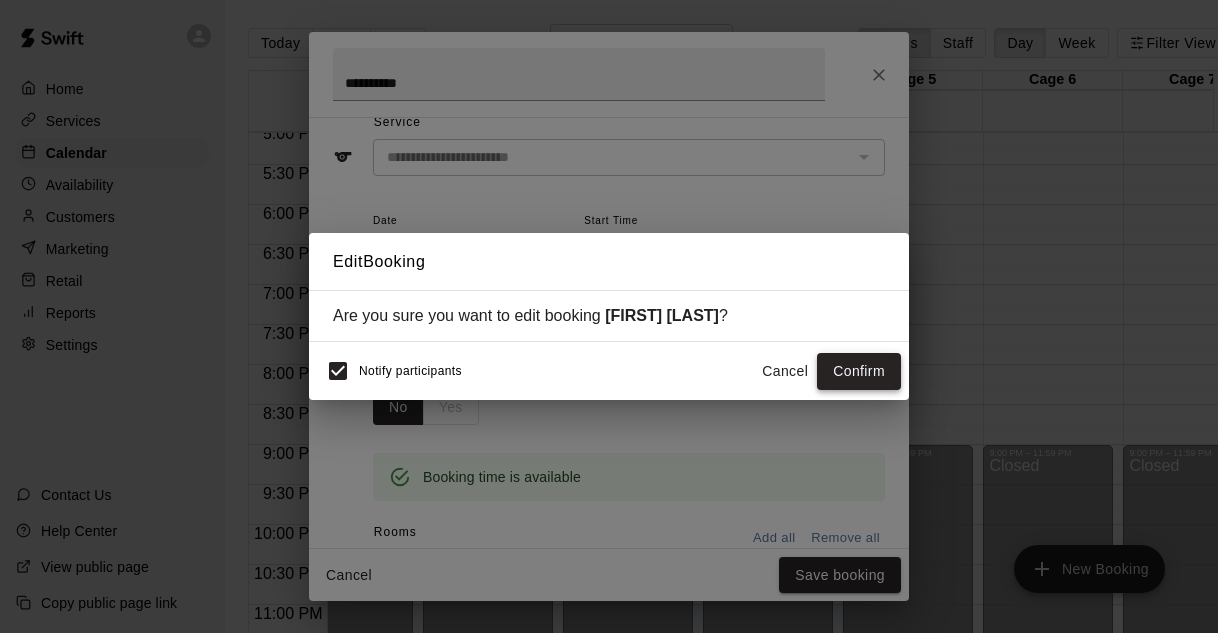 click on "Confirm" at bounding box center (859, 371) 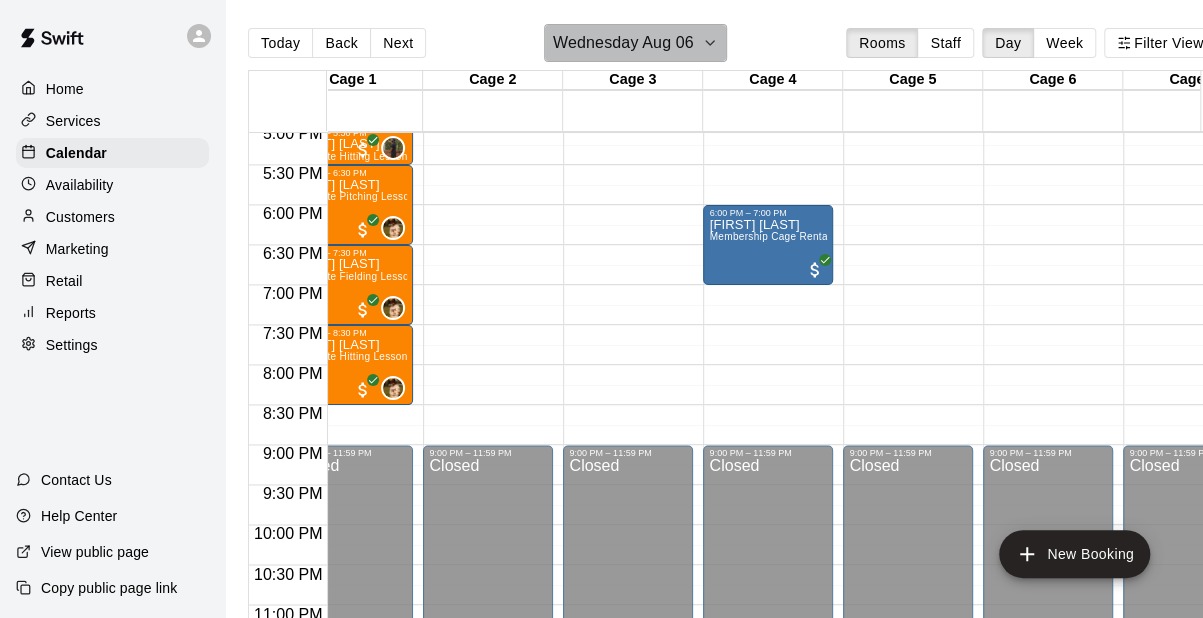 click on "Wednesday Aug 06" at bounding box center (623, 43) 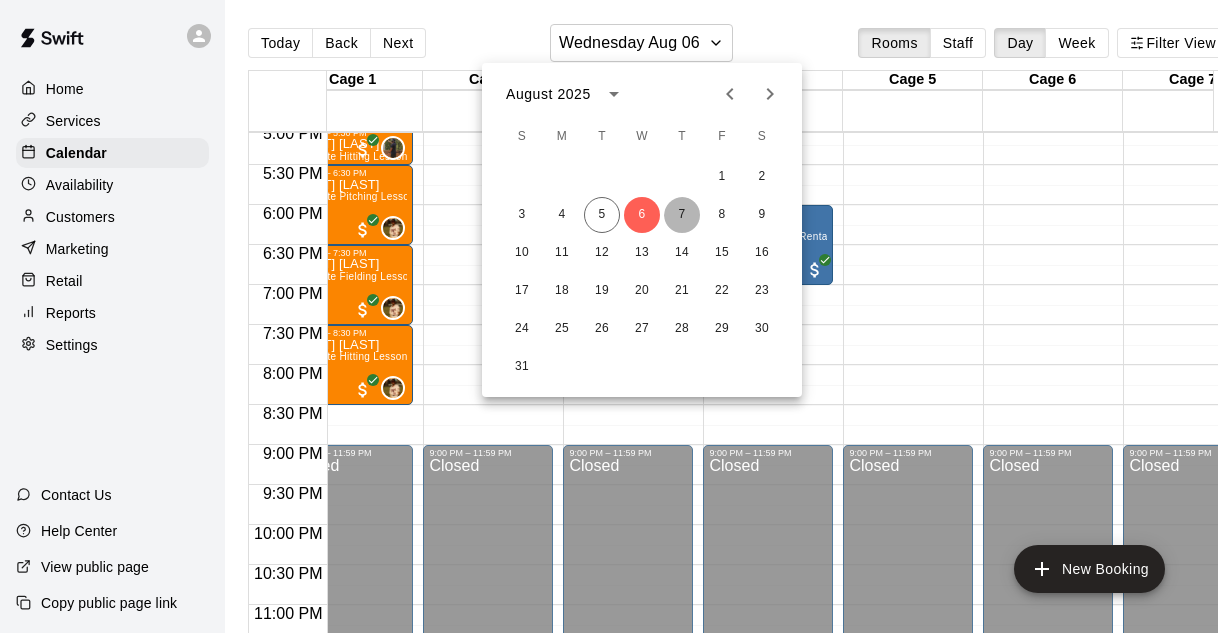 click on "7" at bounding box center (682, 215) 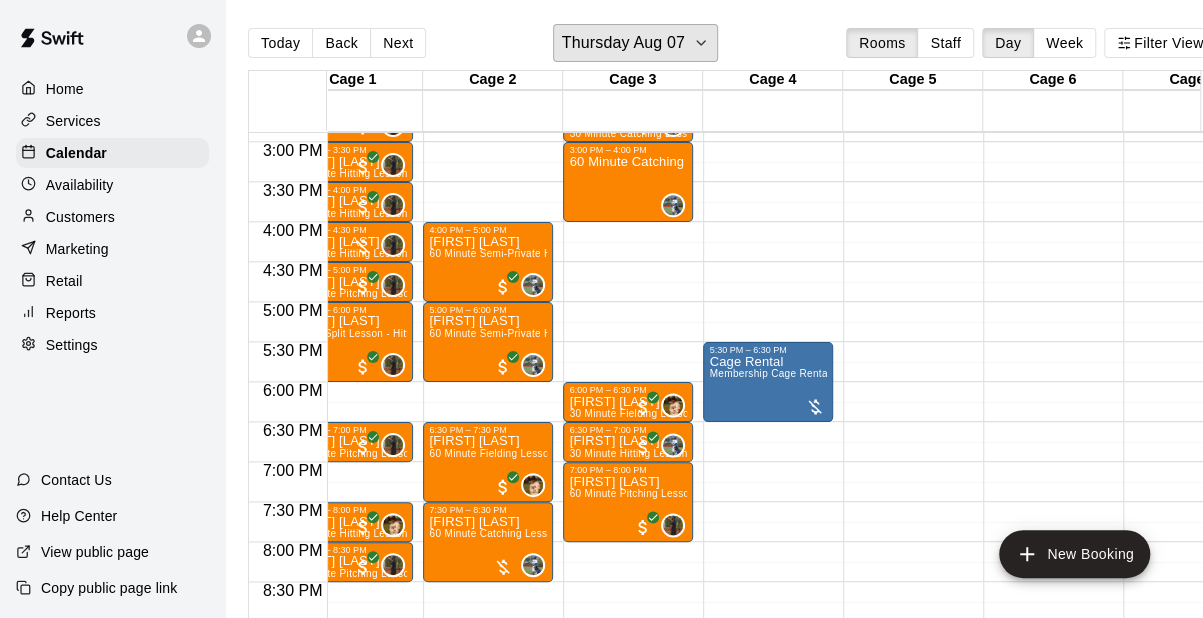 scroll, scrollTop: 1191, scrollLeft: 0, axis: vertical 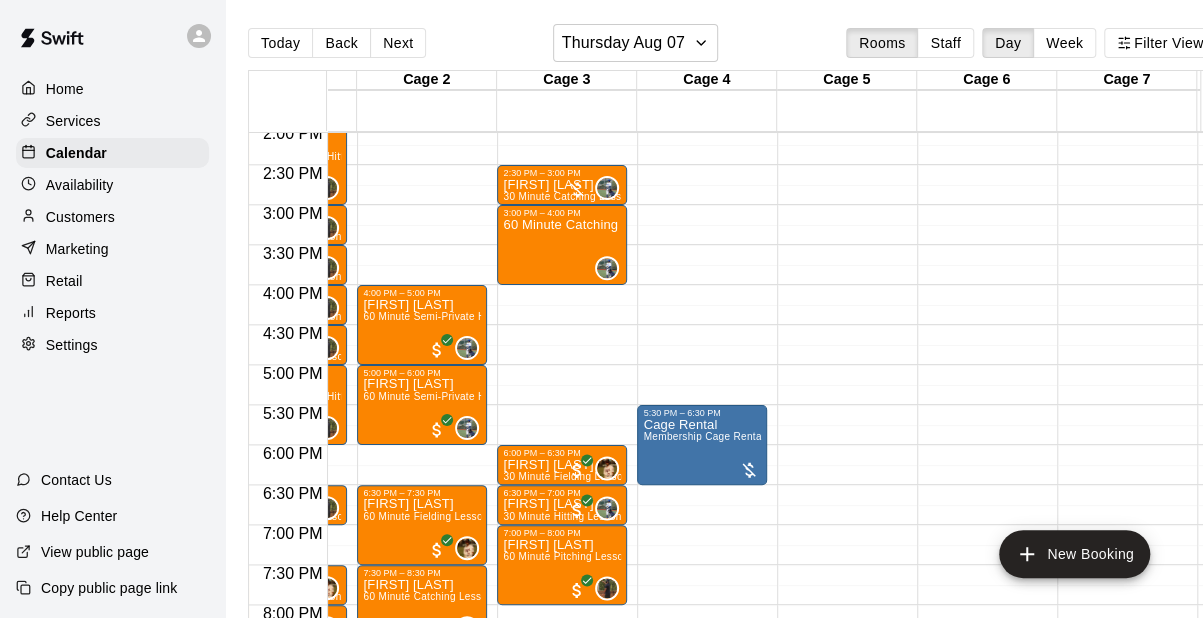 click on "Today Back Next Thursday Aug 07 Rooms Staff Day Week Filter View" at bounding box center [732, 47] 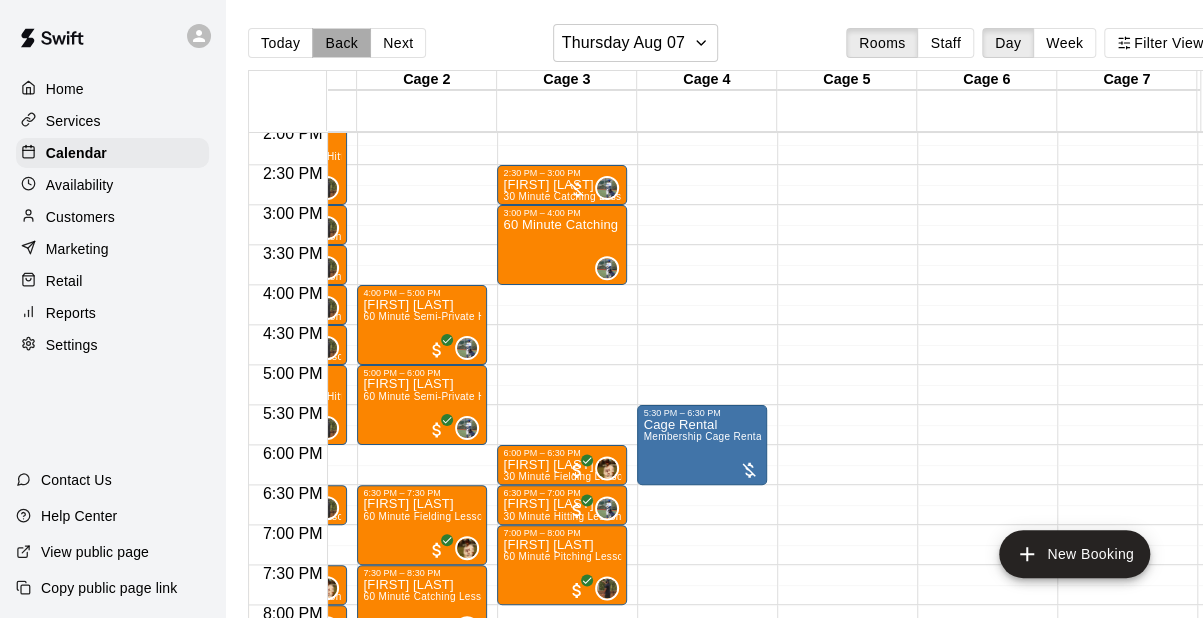 click on "Back" at bounding box center [341, 43] 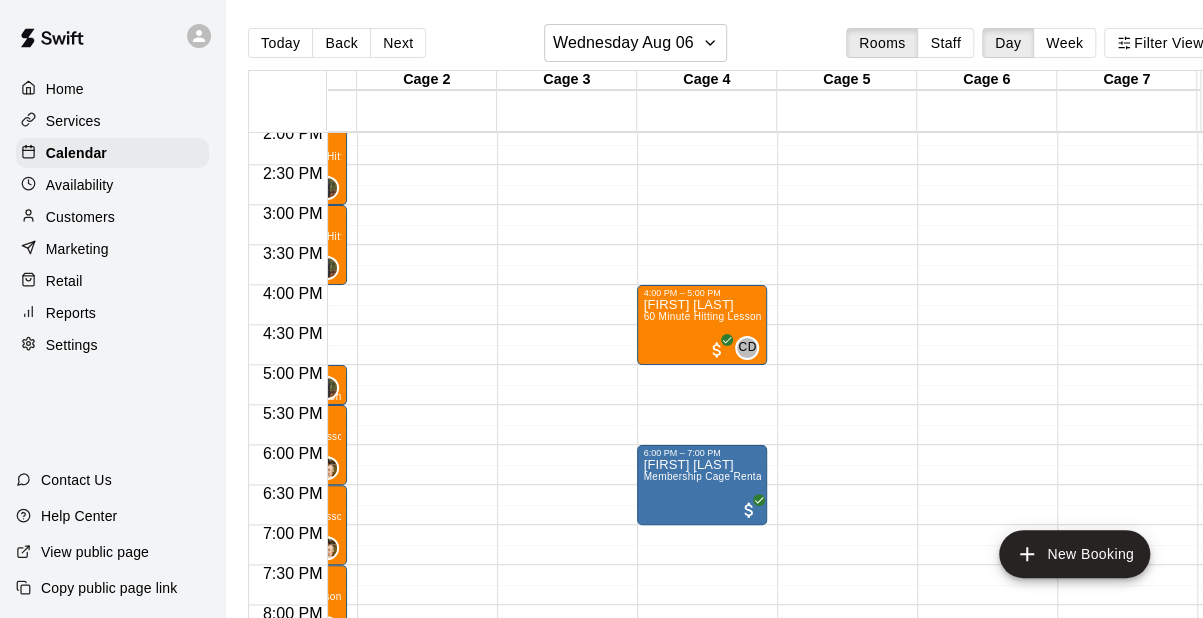 scroll, scrollTop: 1128, scrollLeft: 70, axis: both 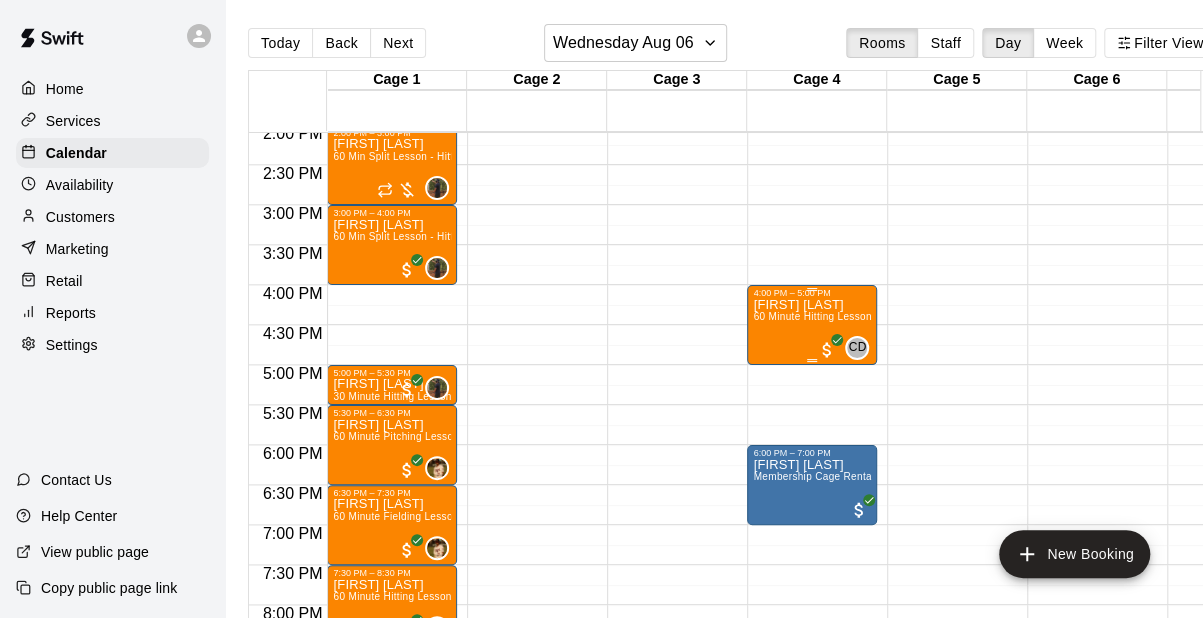 click on "60 Minute Hitting Lesson" at bounding box center (812, 316) 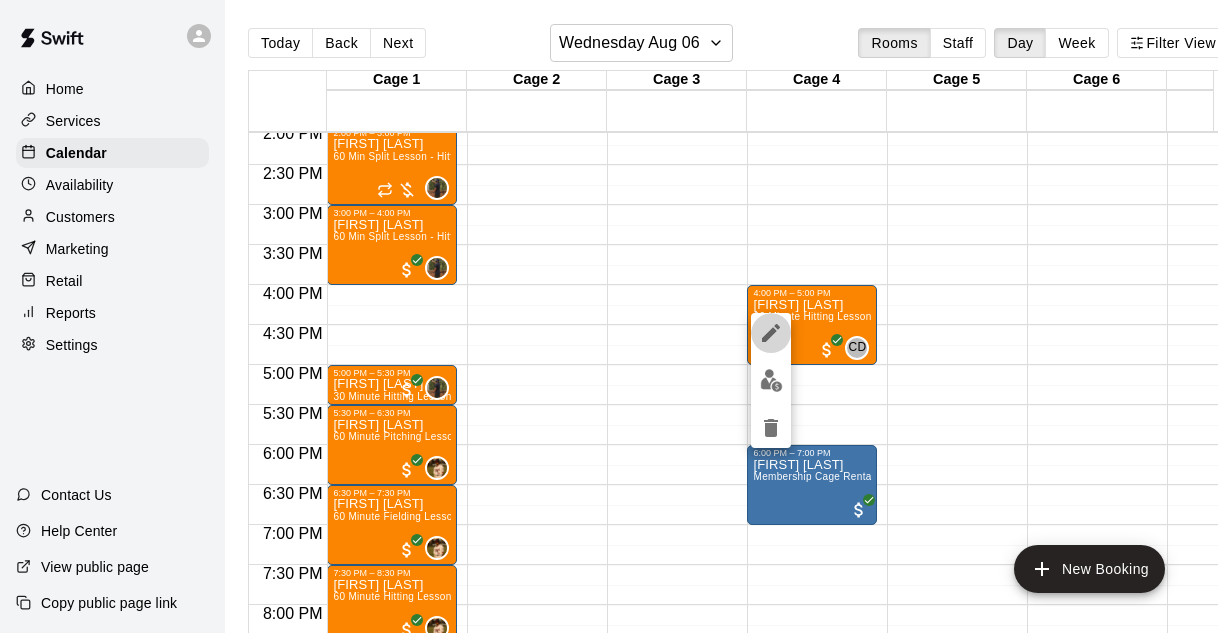 click 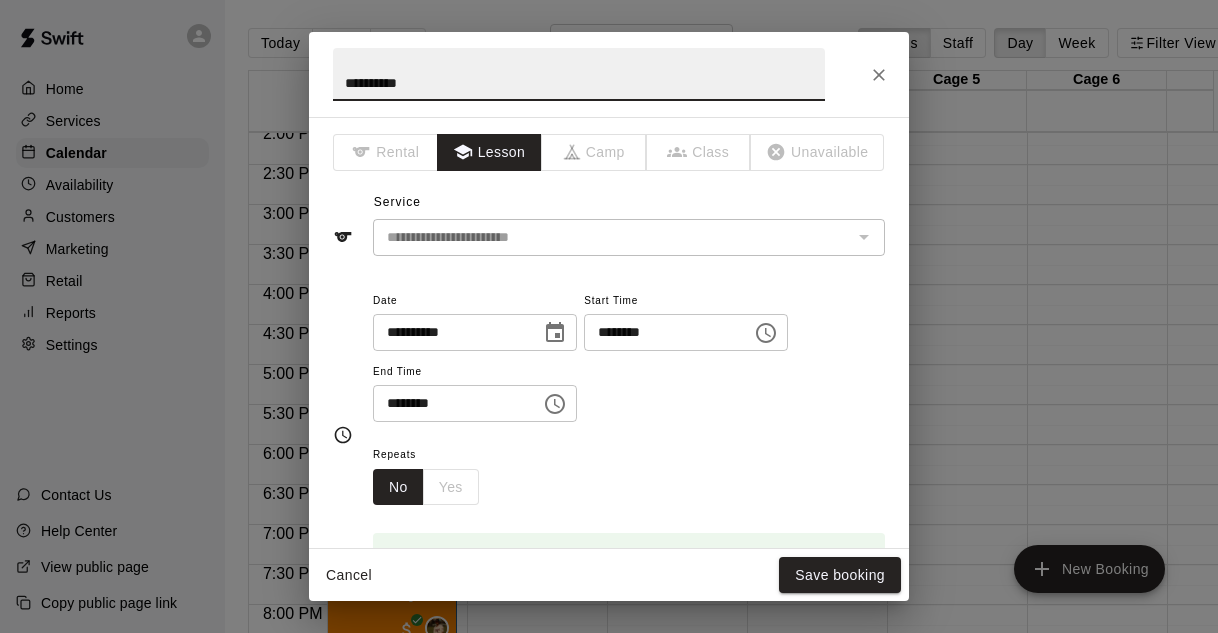 click 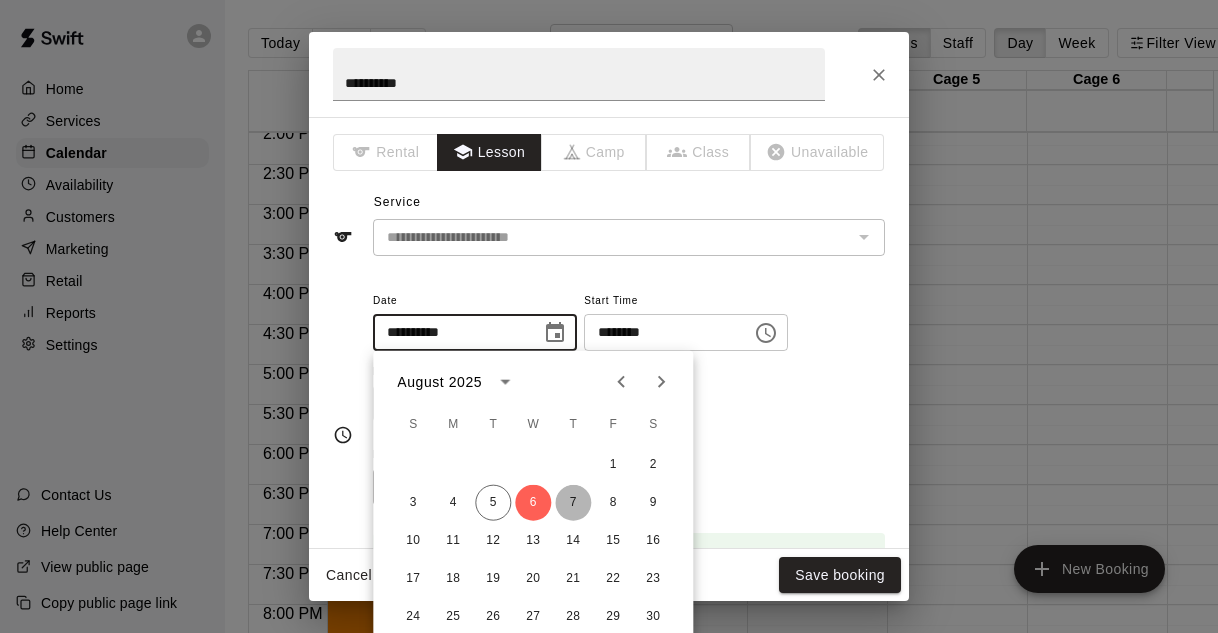 click on "7" at bounding box center [573, 503] 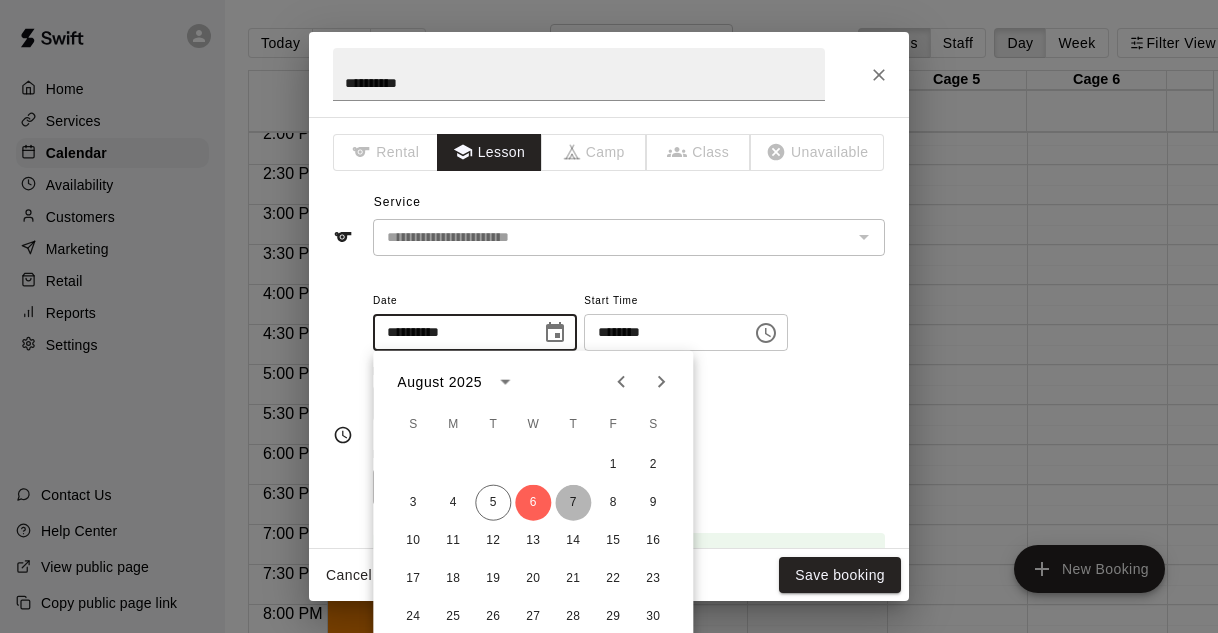type on "**********" 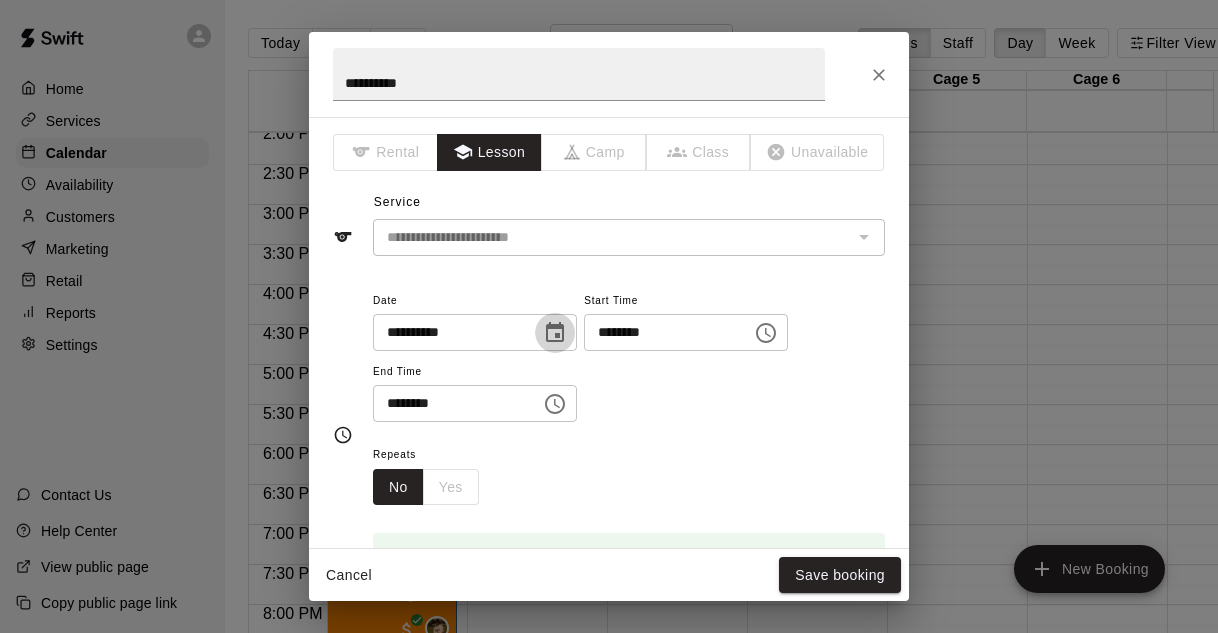 click 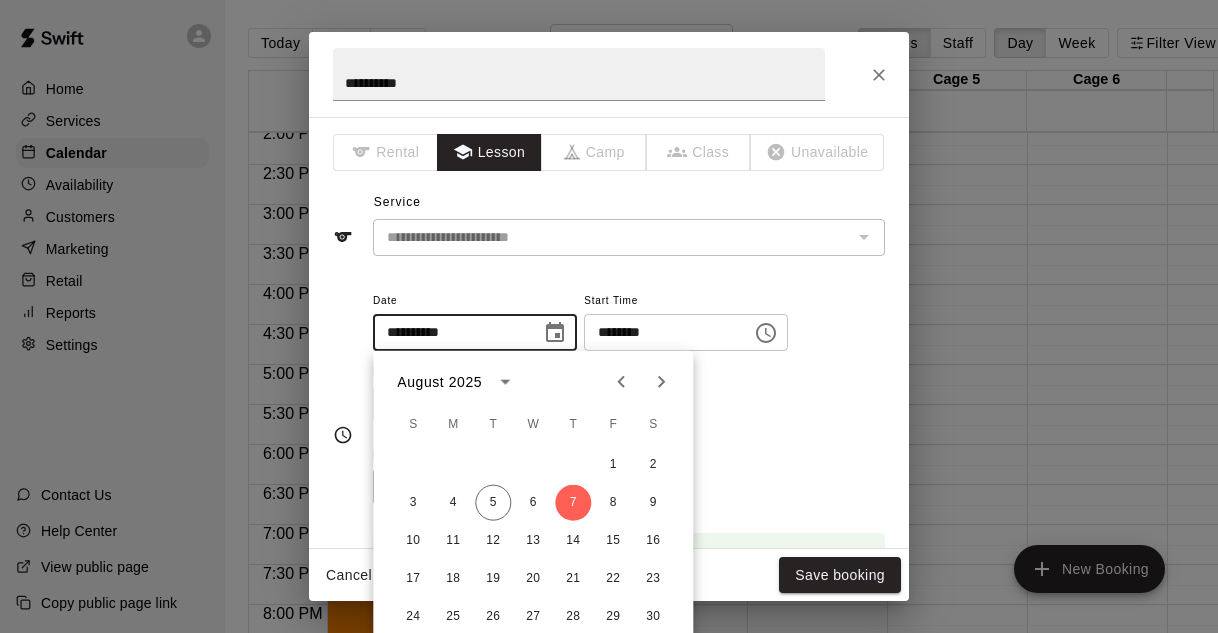 click on "Repeats No Yes" at bounding box center (629, 473) 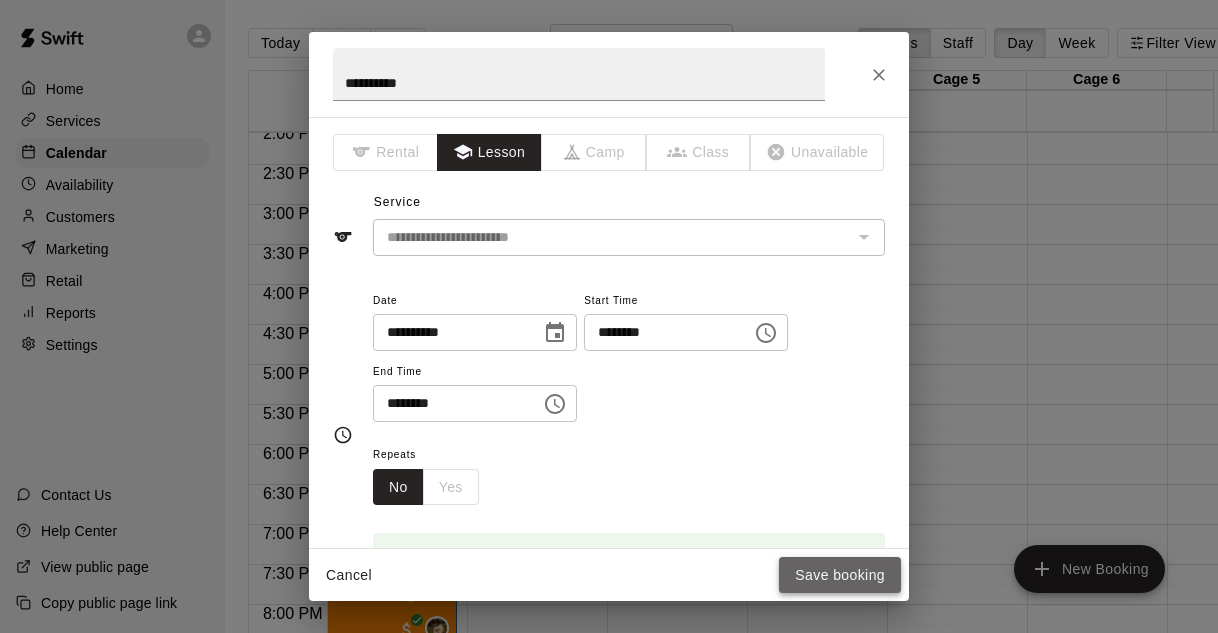 click on "Save booking" at bounding box center [840, 575] 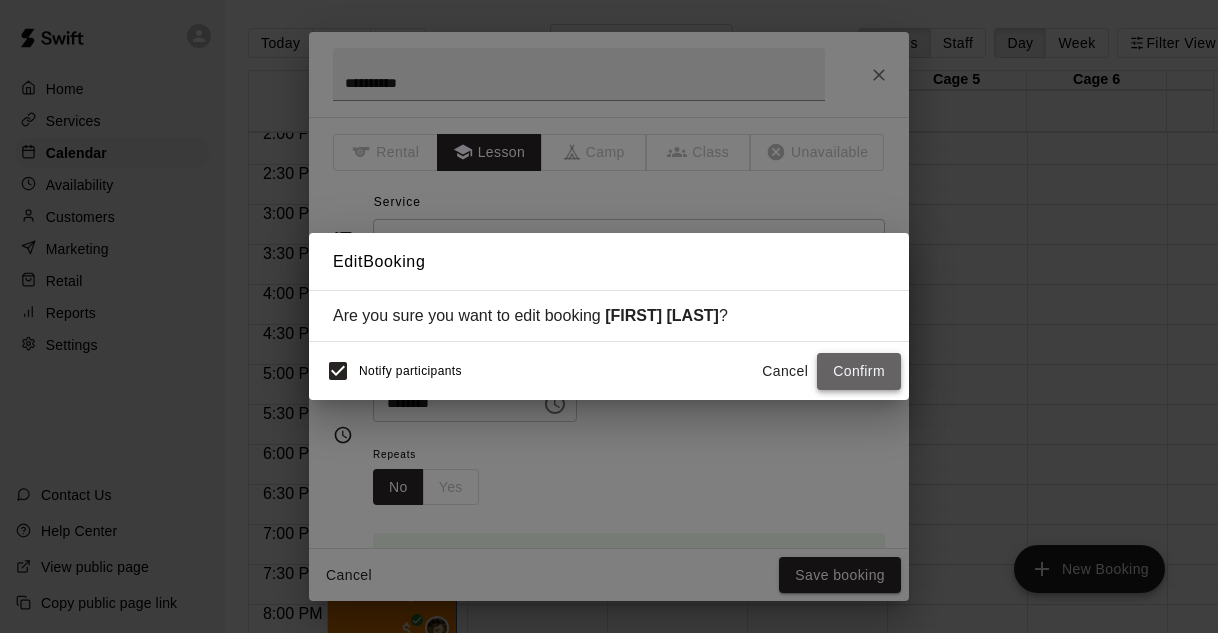 click on "Confirm" at bounding box center [859, 371] 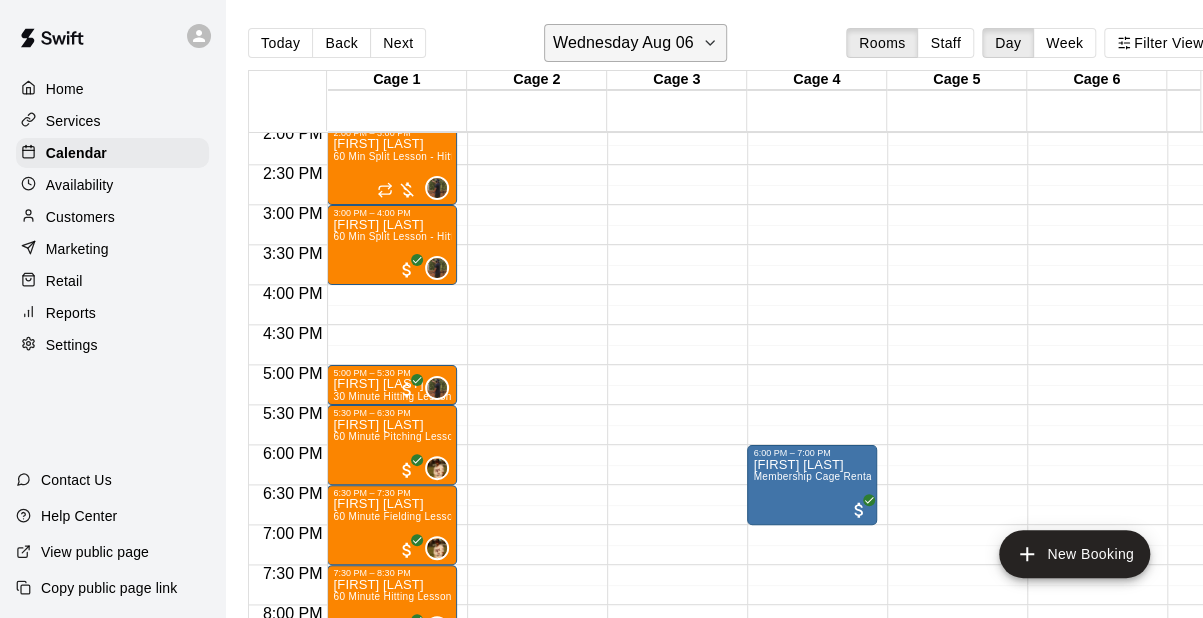 click on "Wednesday Aug 06" at bounding box center [623, 43] 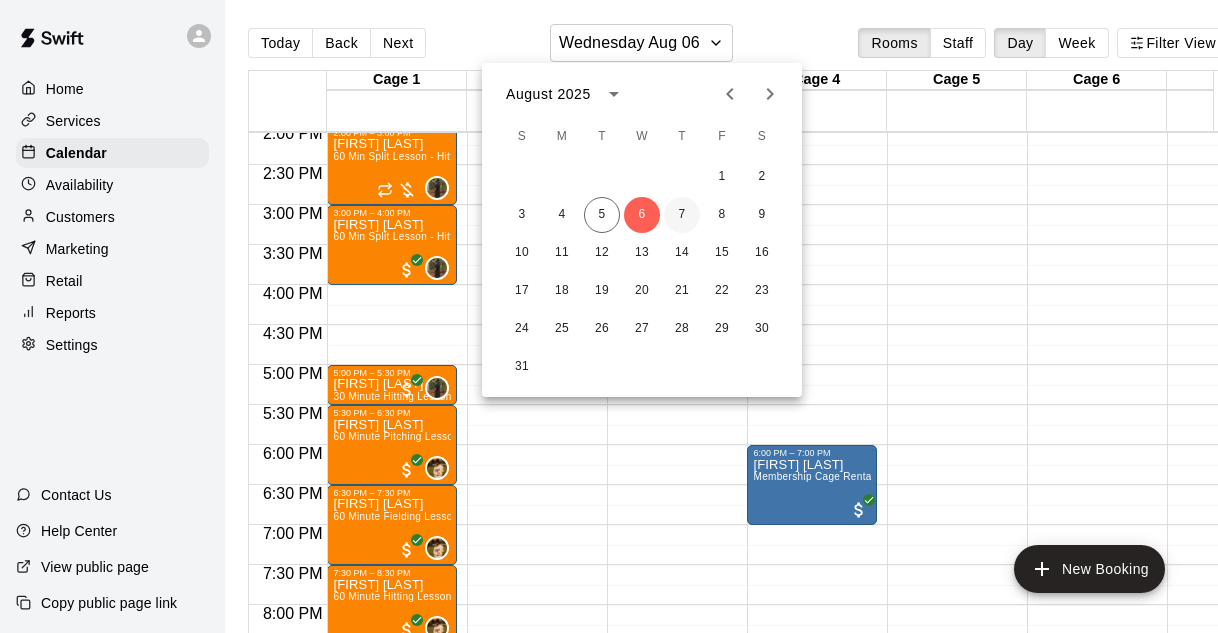 click on "7" at bounding box center [682, 215] 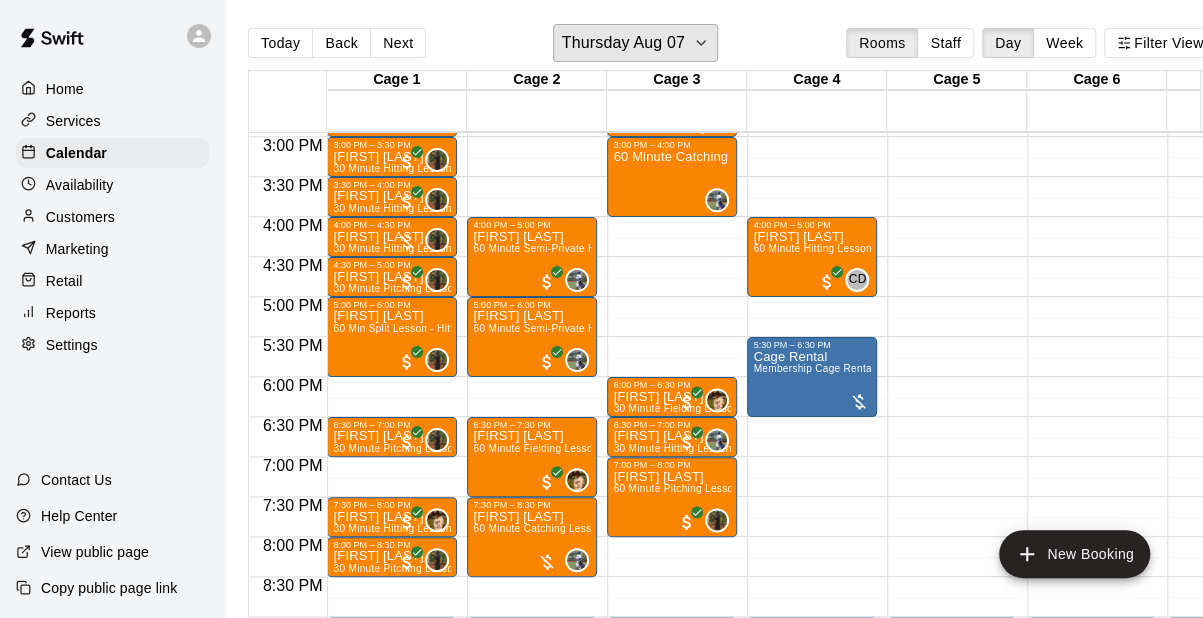 scroll, scrollTop: 1206, scrollLeft: 0, axis: vertical 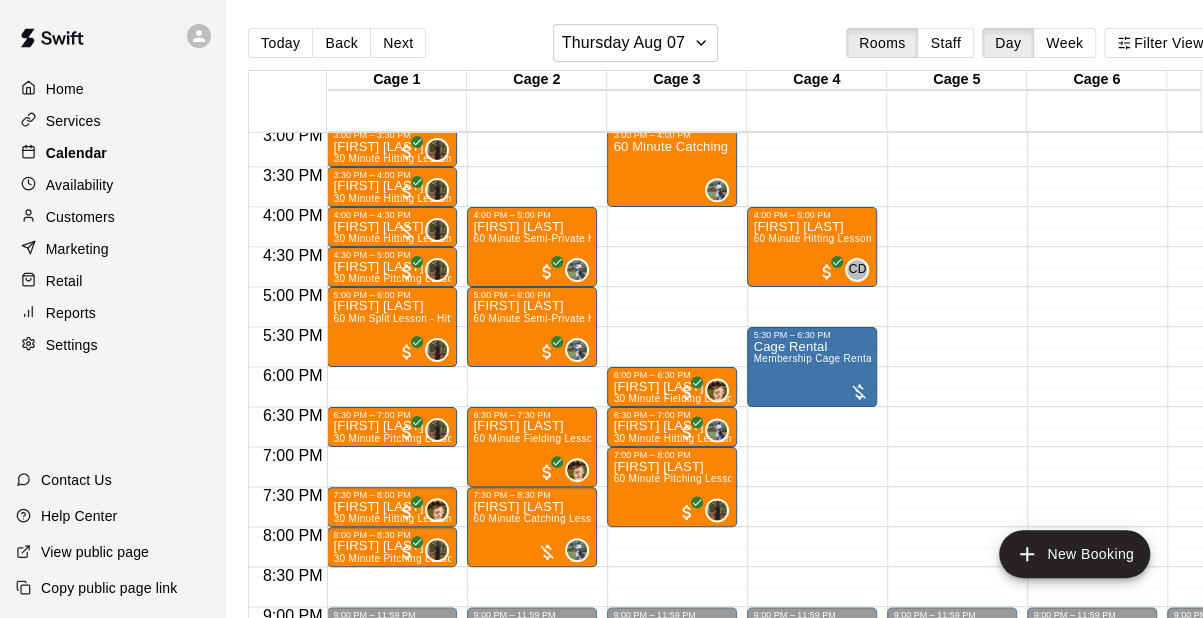 click on "Calendar" at bounding box center [76, 153] 